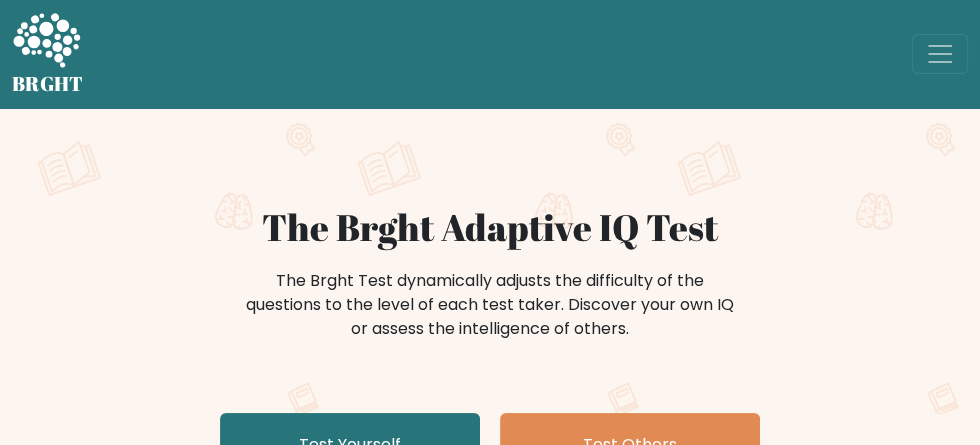scroll, scrollTop: 67, scrollLeft: 0, axis: vertical 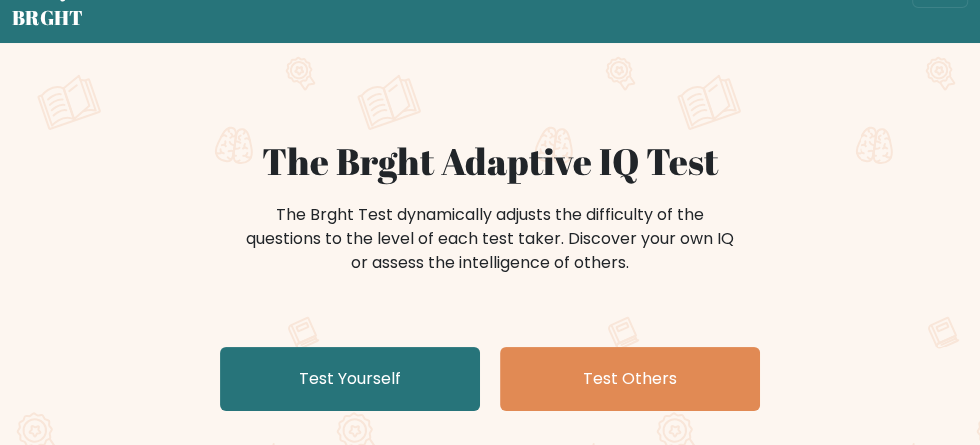 click on "Test Yourself" at bounding box center [350, 379] 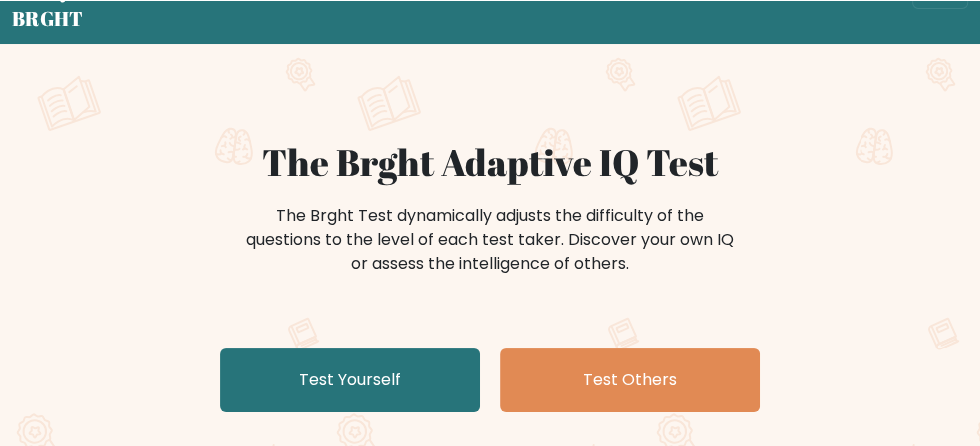 scroll, scrollTop: 153, scrollLeft: 0, axis: vertical 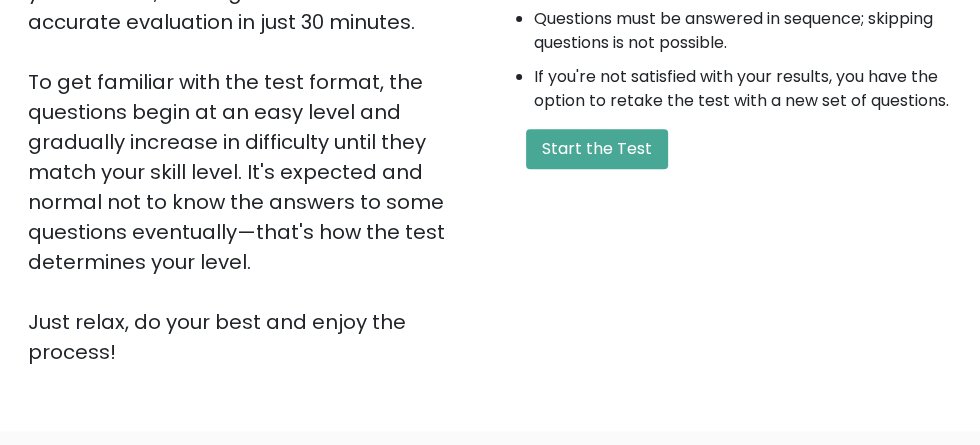 click on "Start the Test" at bounding box center [597, 149] 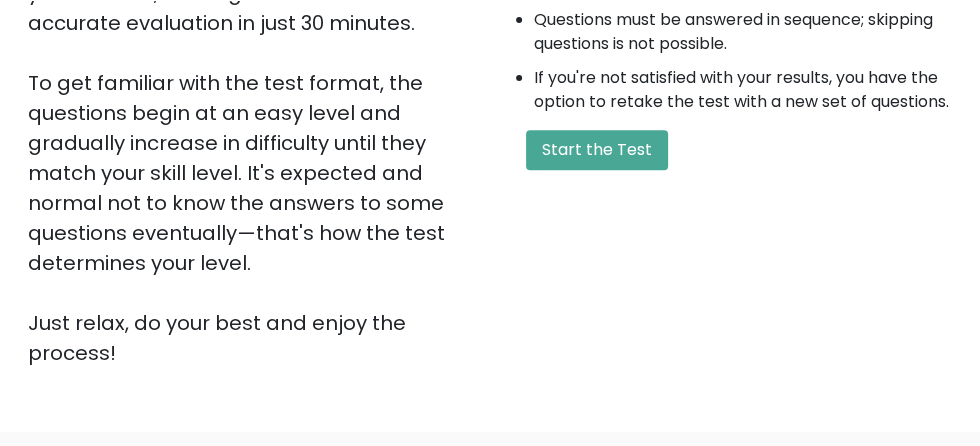 scroll, scrollTop: 402, scrollLeft: 0, axis: vertical 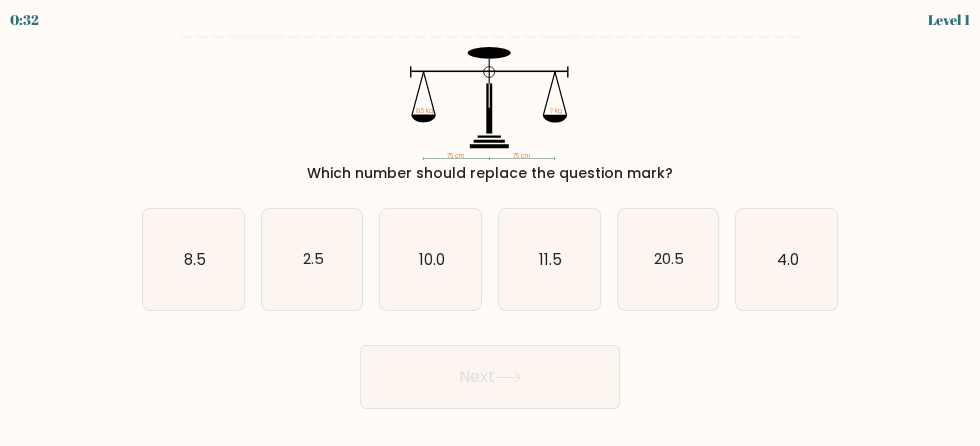 click on "8.5" 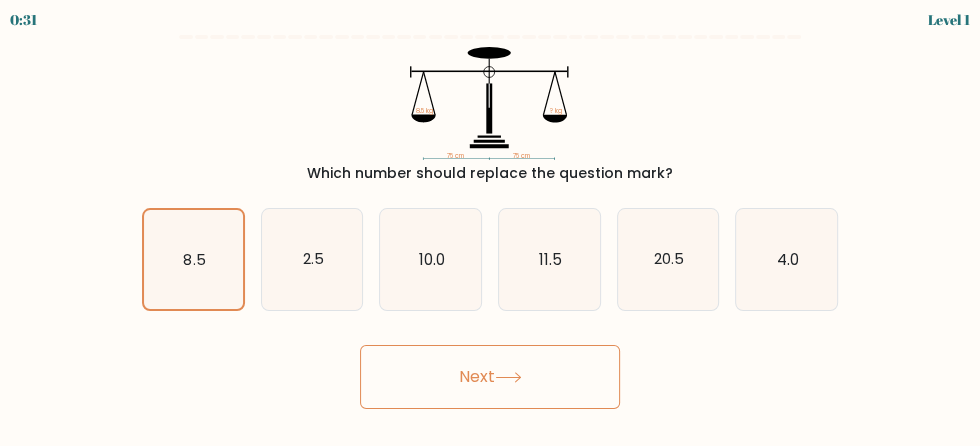click on "Next" at bounding box center (490, 377) 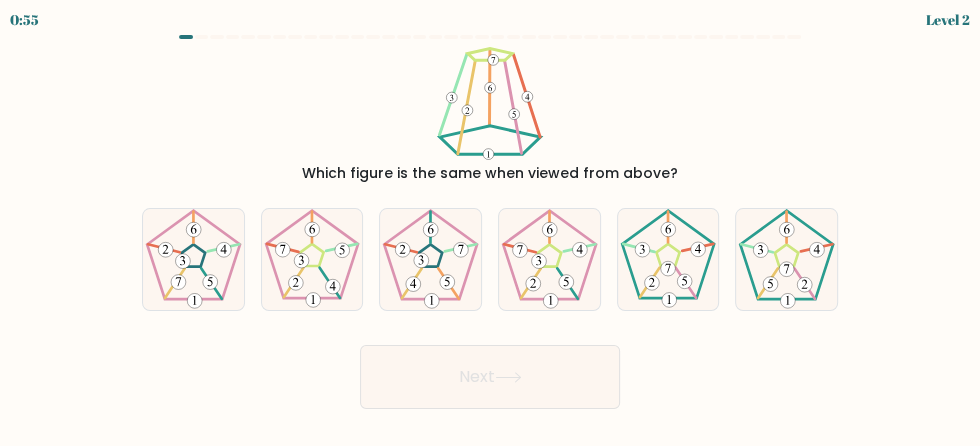 click 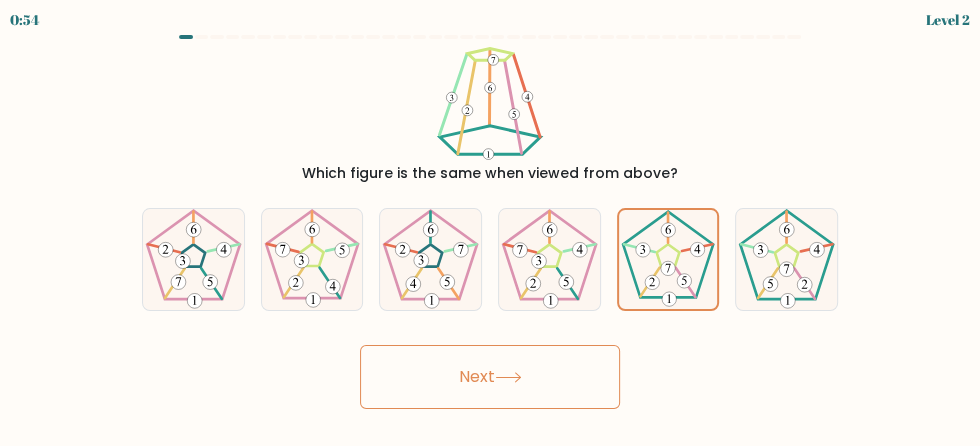 click on "Next" at bounding box center [490, 377] 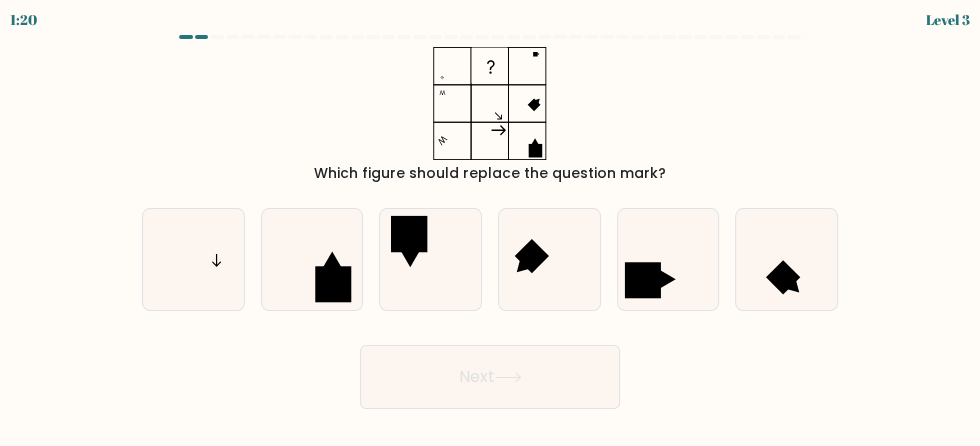 click 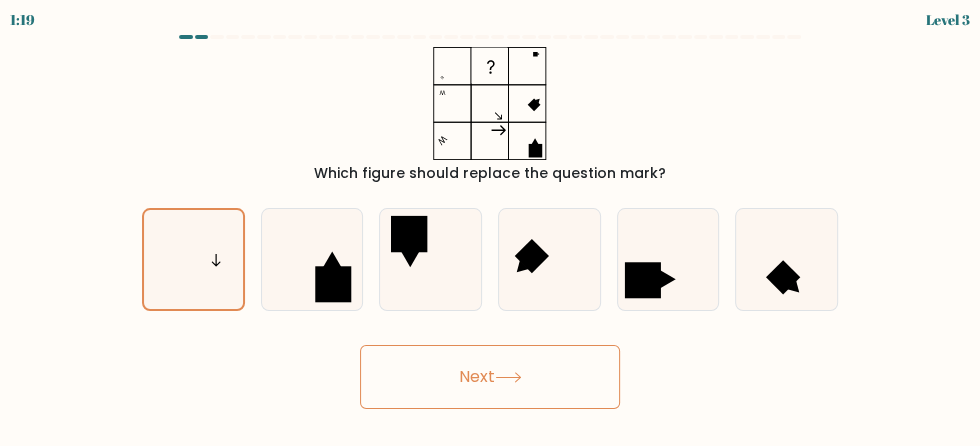click on "Next" at bounding box center (490, 377) 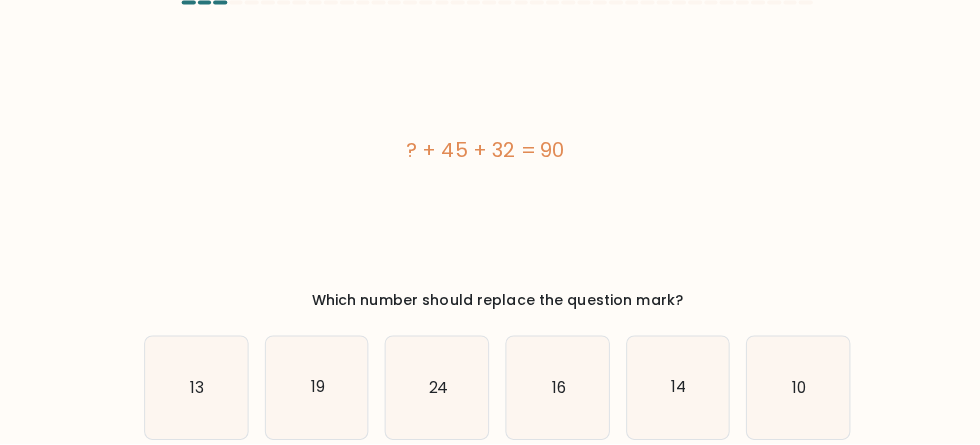 scroll, scrollTop: 27, scrollLeft: 0, axis: vertical 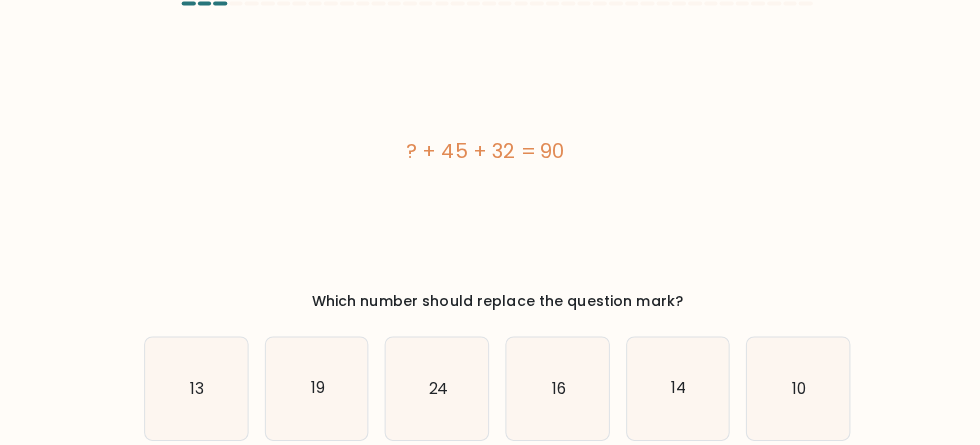 click on "10" 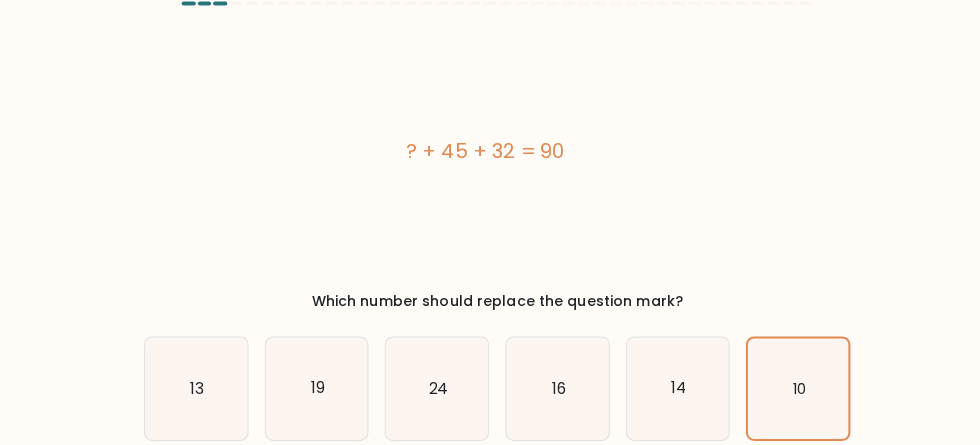 click on "Next" at bounding box center [490, 507] 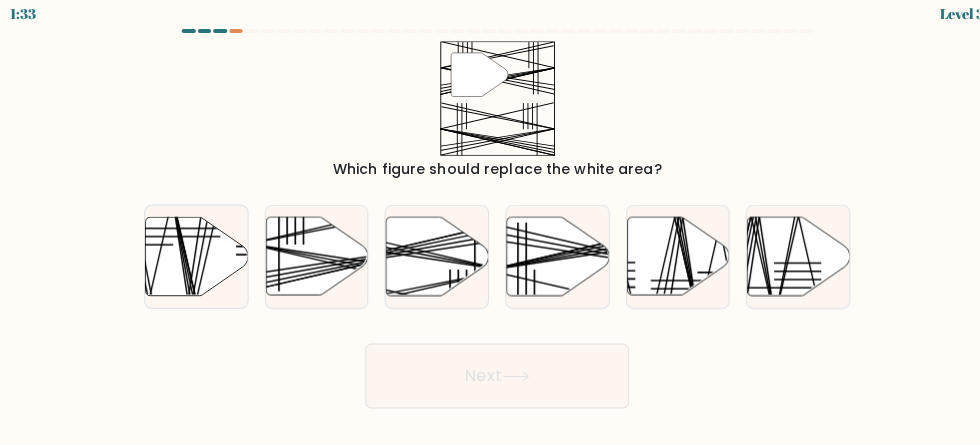 scroll, scrollTop: 0, scrollLeft: 0, axis: both 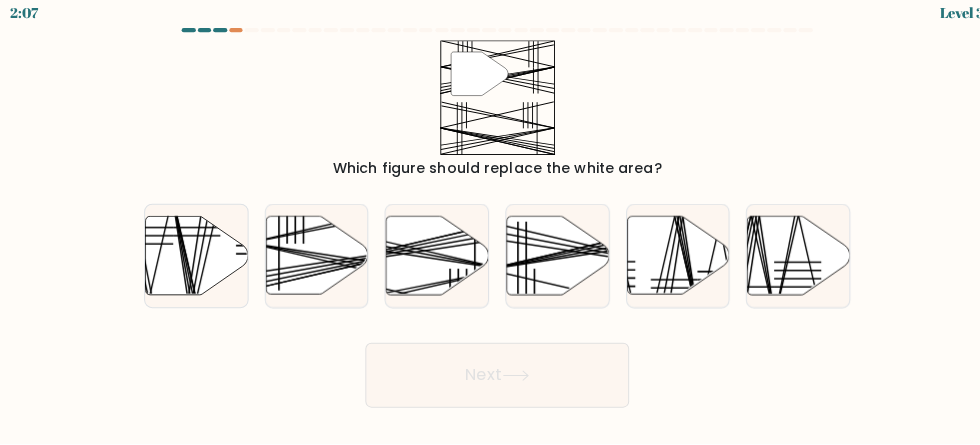 click 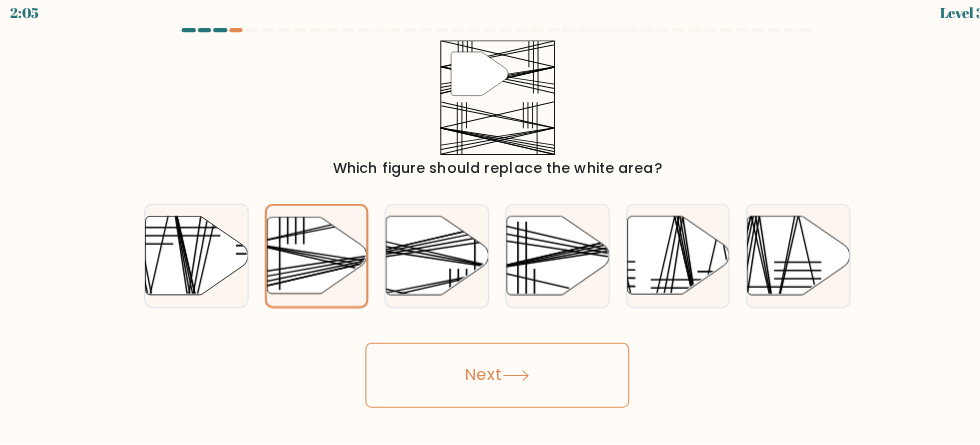 click on "Next" at bounding box center (490, 377) 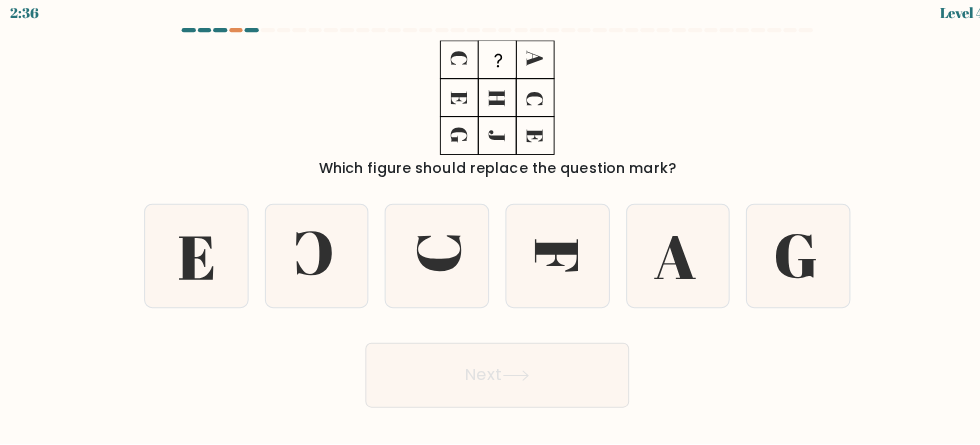 click 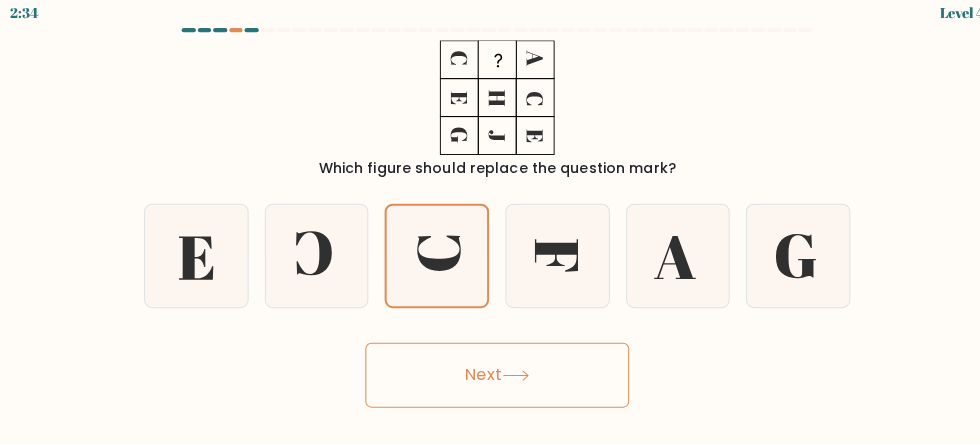 click on "Next" at bounding box center (490, 377) 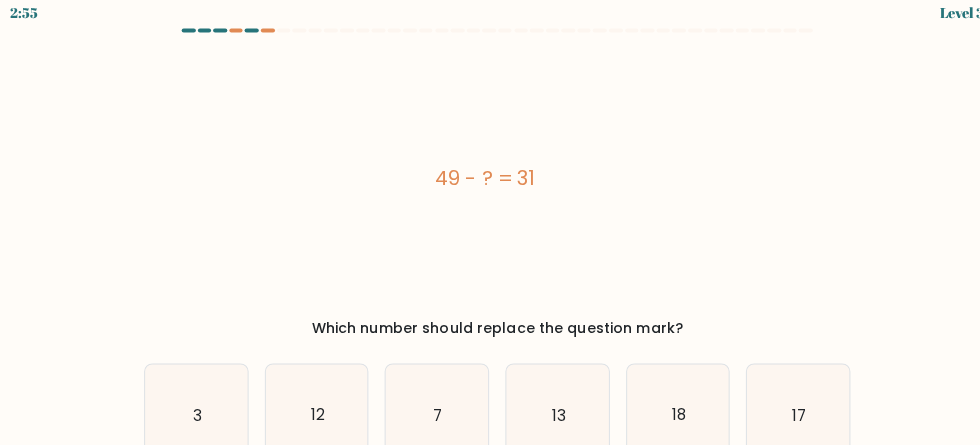 click on "18" 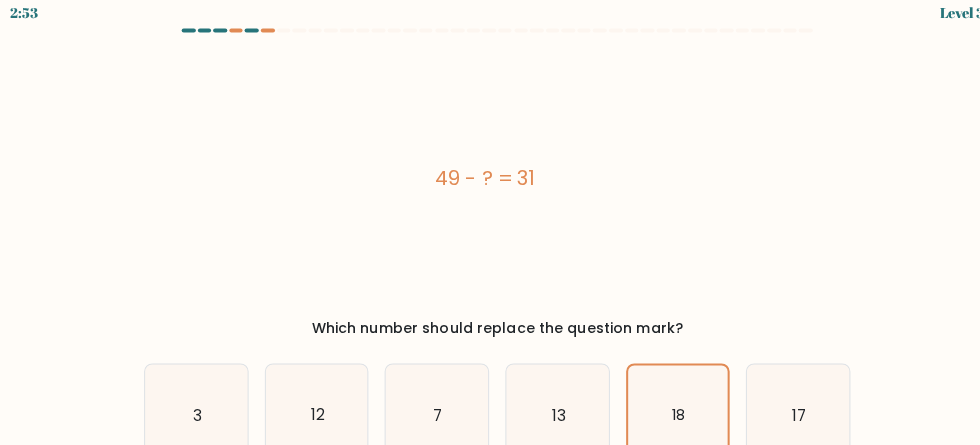 click on "Next" at bounding box center (490, 534) 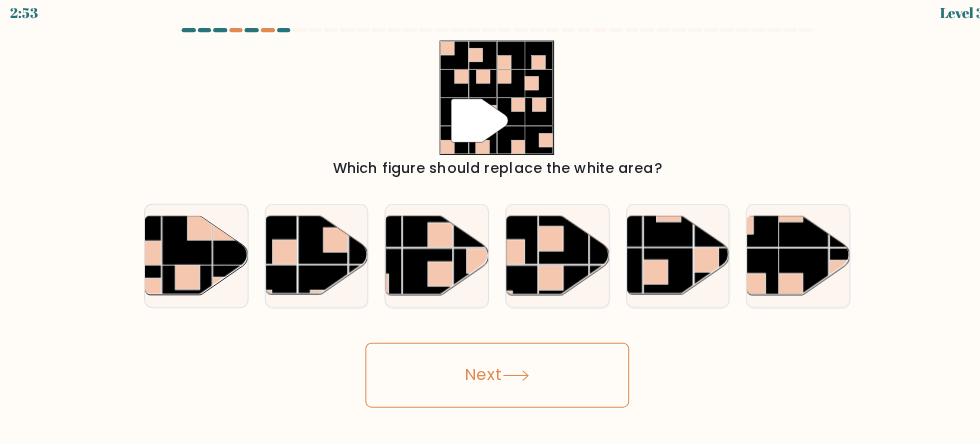 click on "2:53
Level 3" at bounding box center (490, 222) 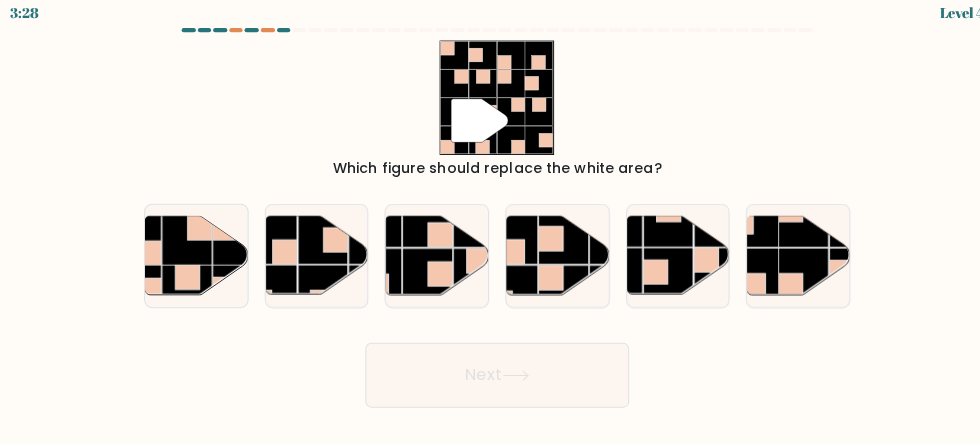 click 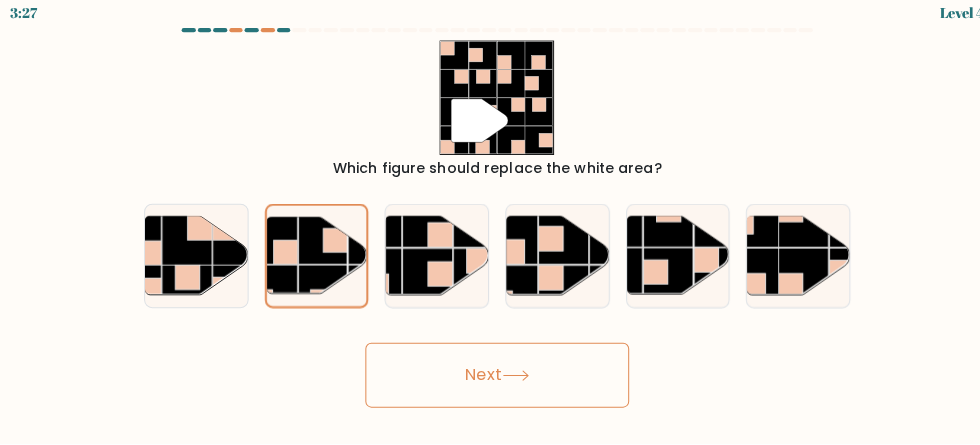 click on "Next" at bounding box center [490, 377] 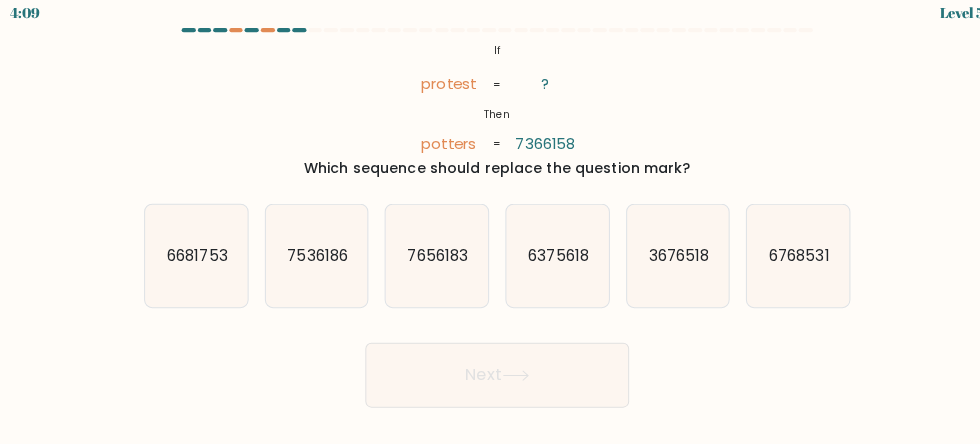 click on "3676518" 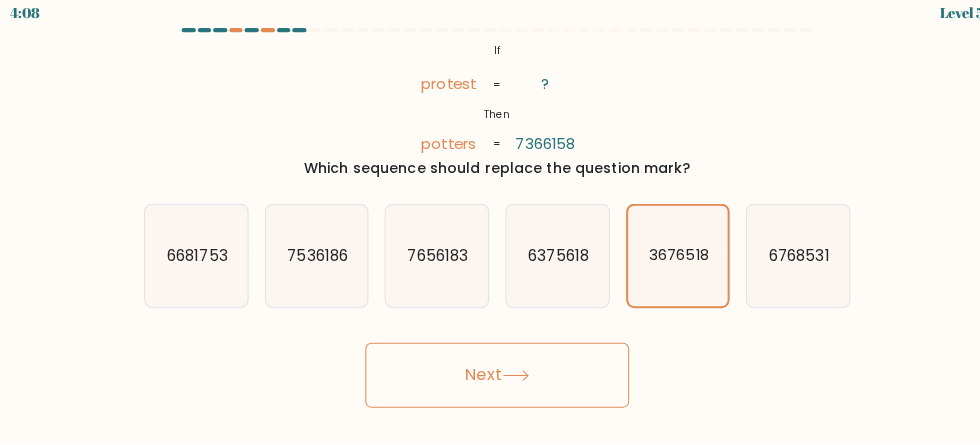 click on "Next" at bounding box center (490, 377) 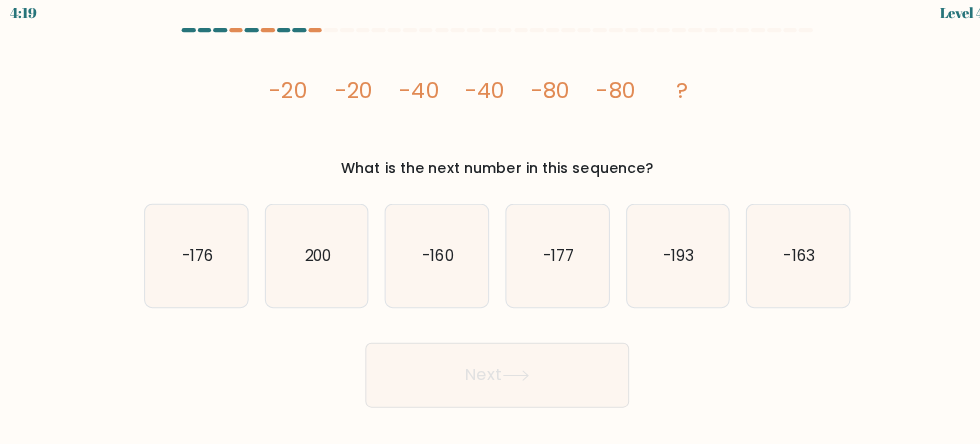 click on "200" 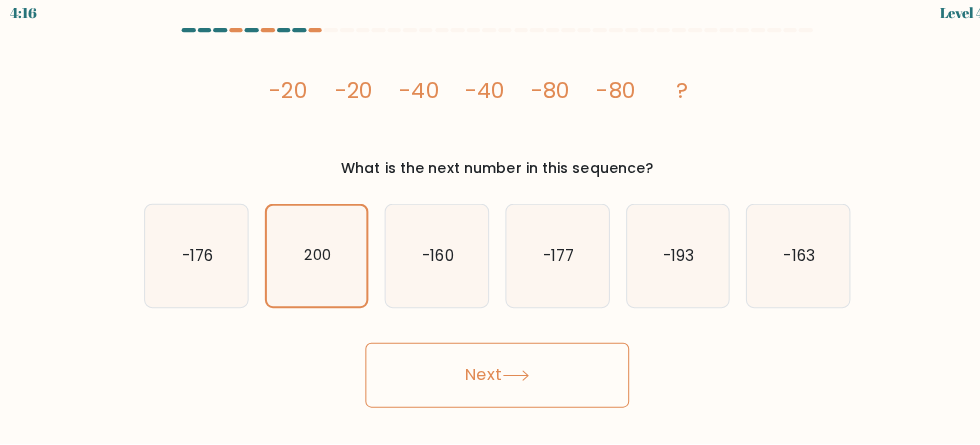 click on "-160" 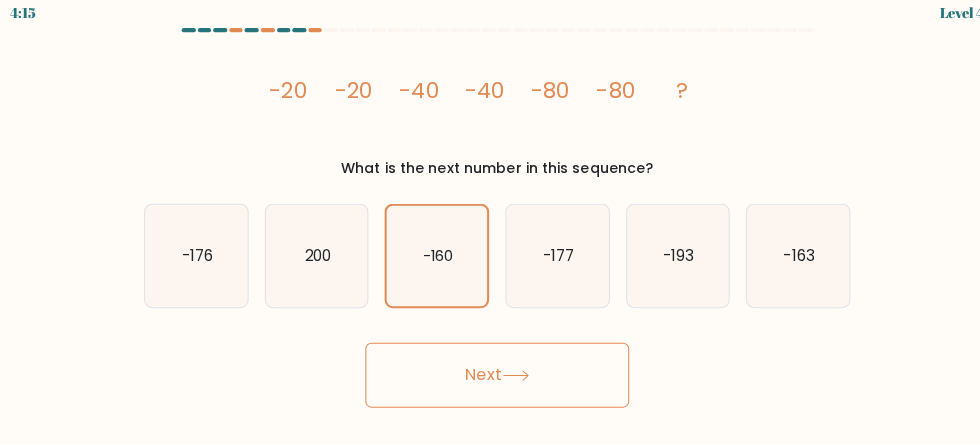 click on "-177" 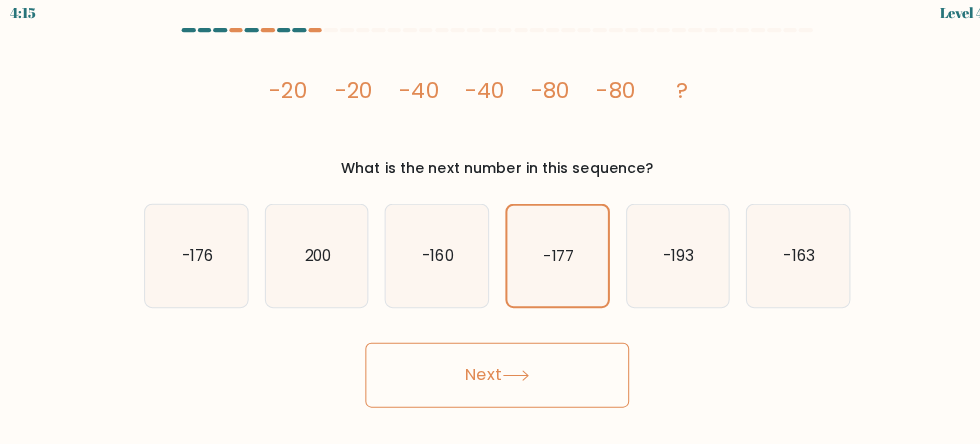click on "-193" 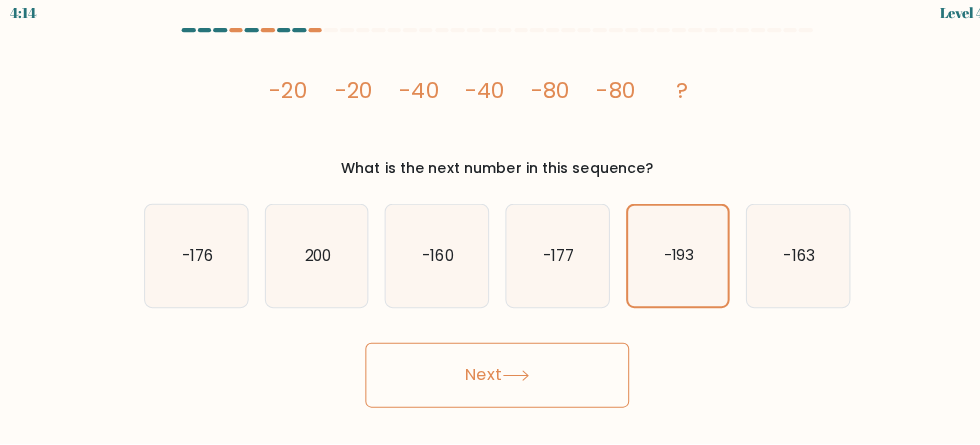 click on "-163" 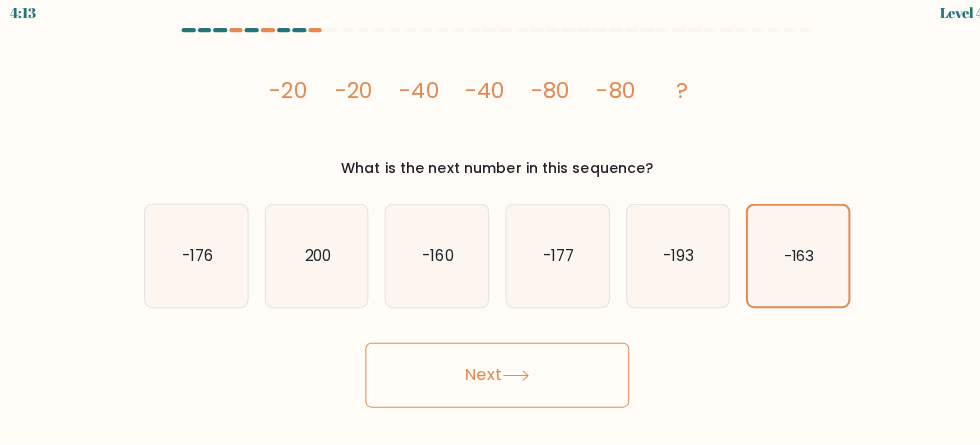 click on "-176" 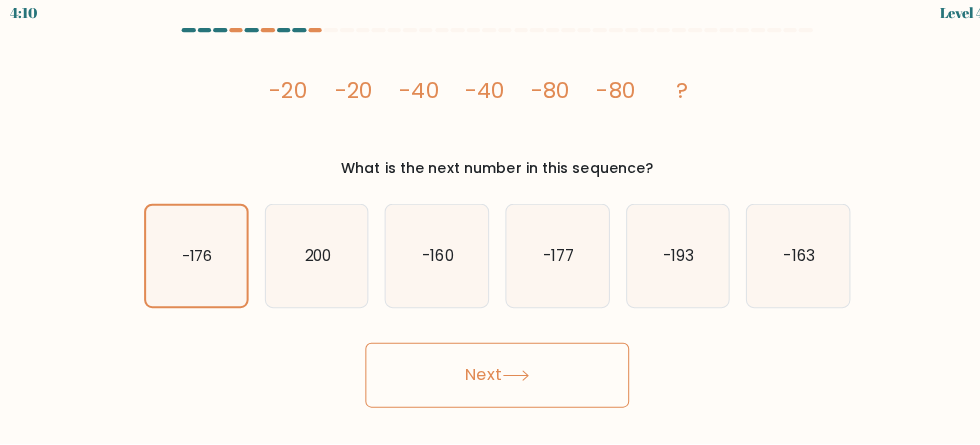 click on "-160" 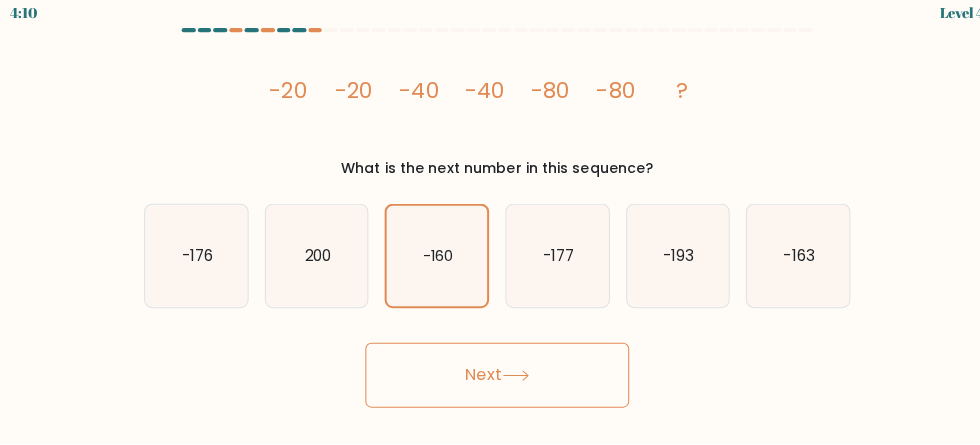 click on "Next" at bounding box center (490, 377) 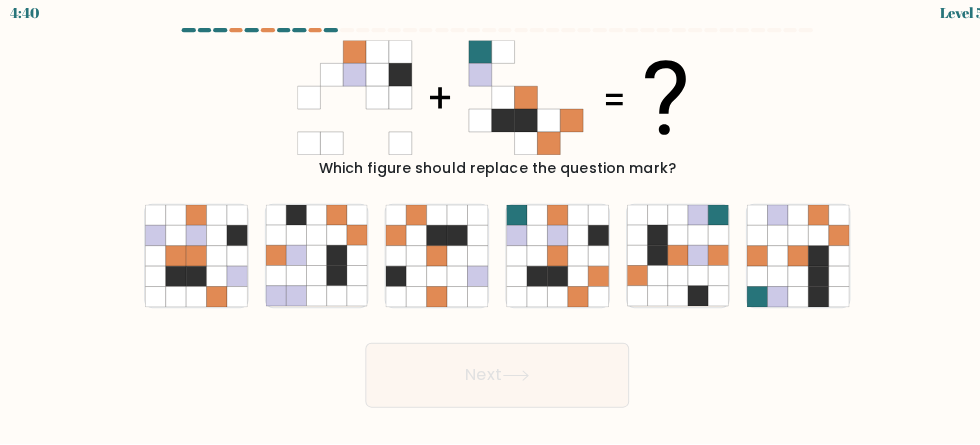 click 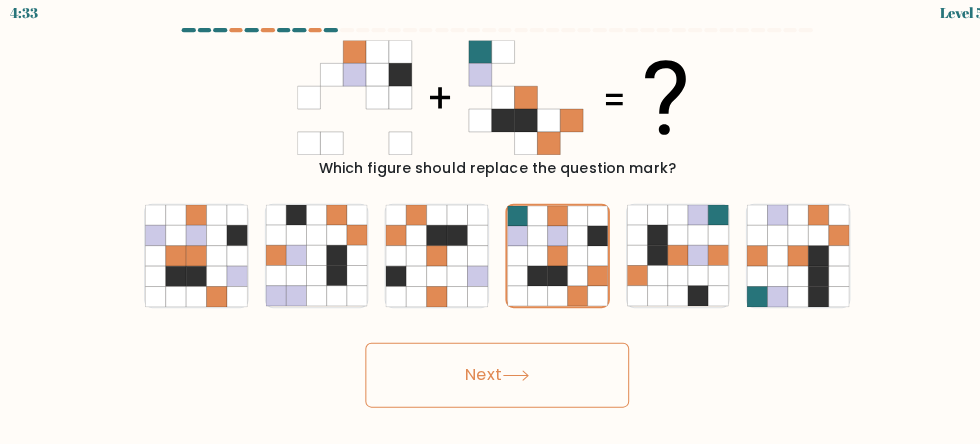 click on "Next" at bounding box center (490, 377) 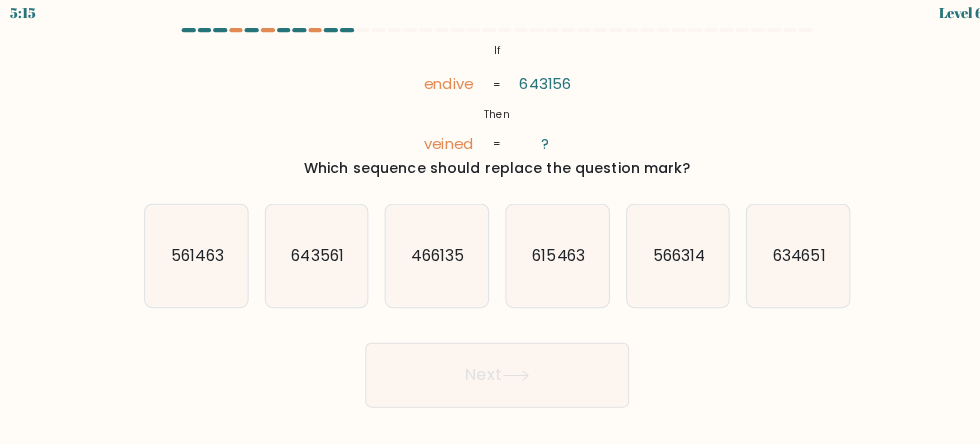 click on "615463" 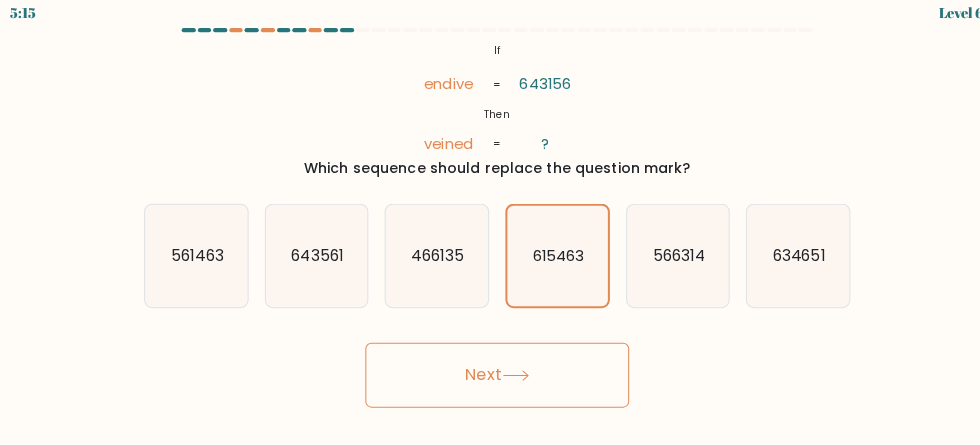 click on "Next" at bounding box center (490, 377) 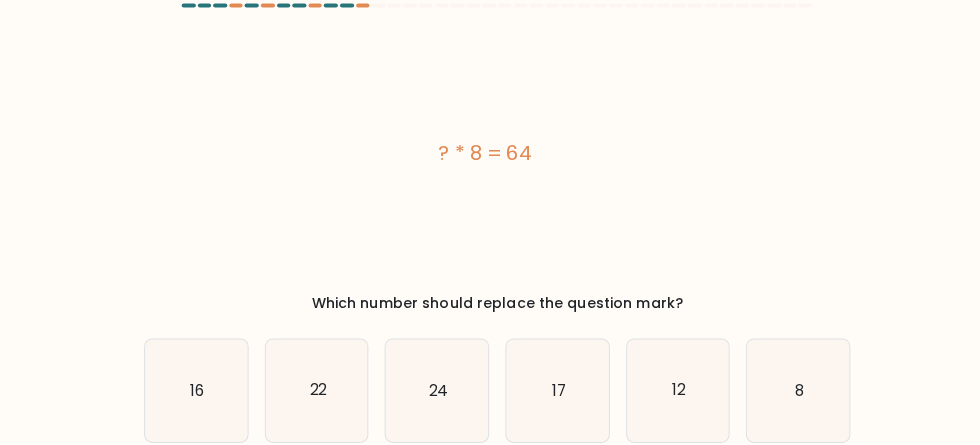 scroll, scrollTop: 27, scrollLeft: 0, axis: vertical 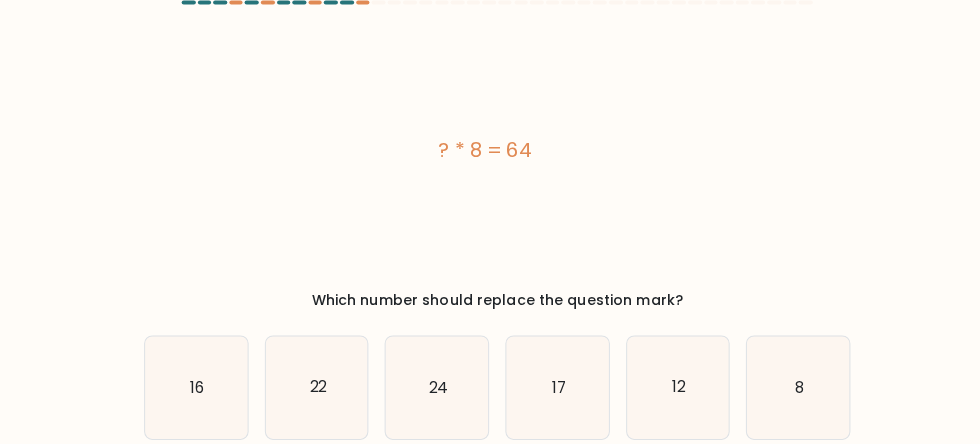 click on "17" 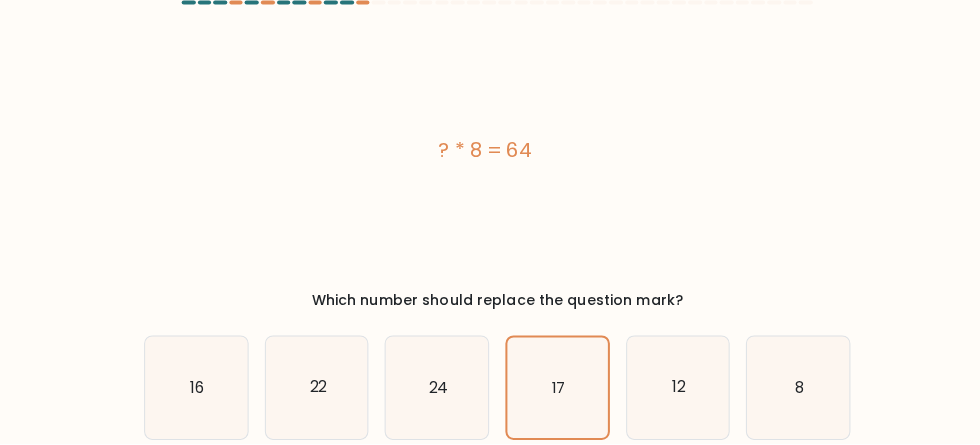 click on "Next" at bounding box center [490, 507] 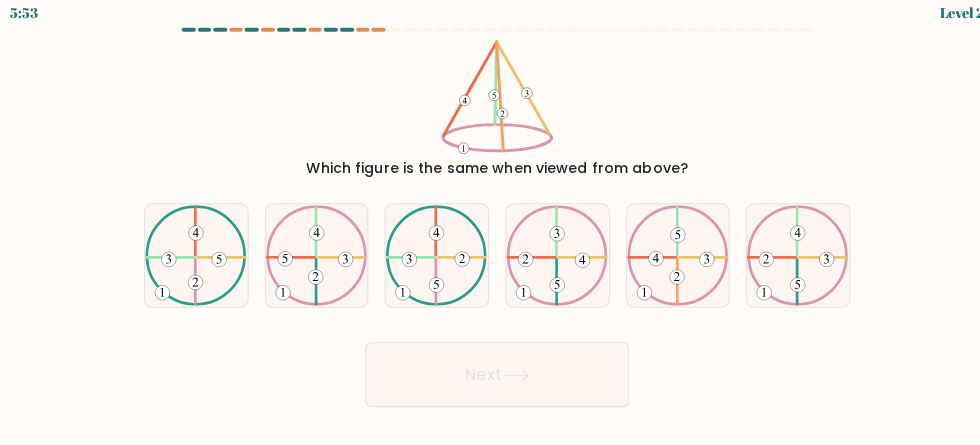 scroll, scrollTop: 0, scrollLeft: 0, axis: both 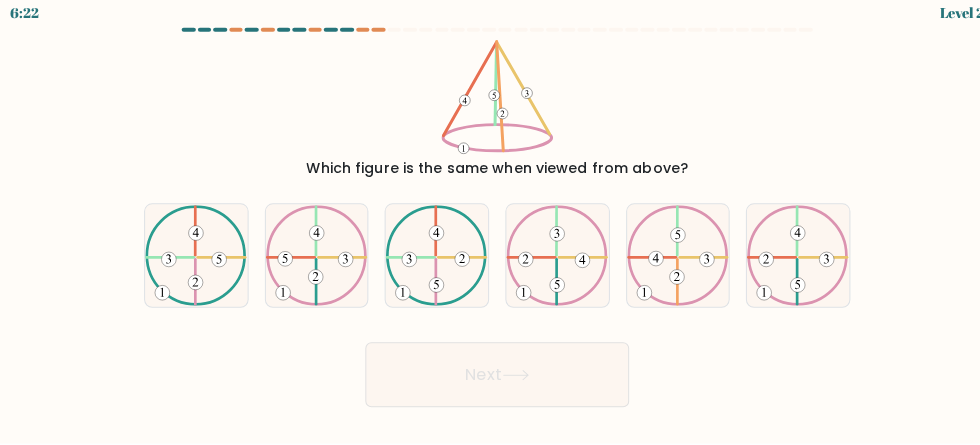 click 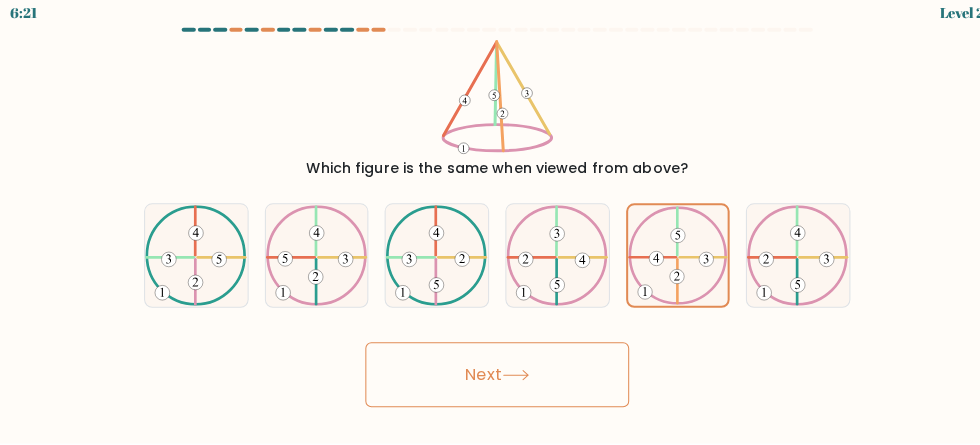 click on "Next" at bounding box center [490, 377] 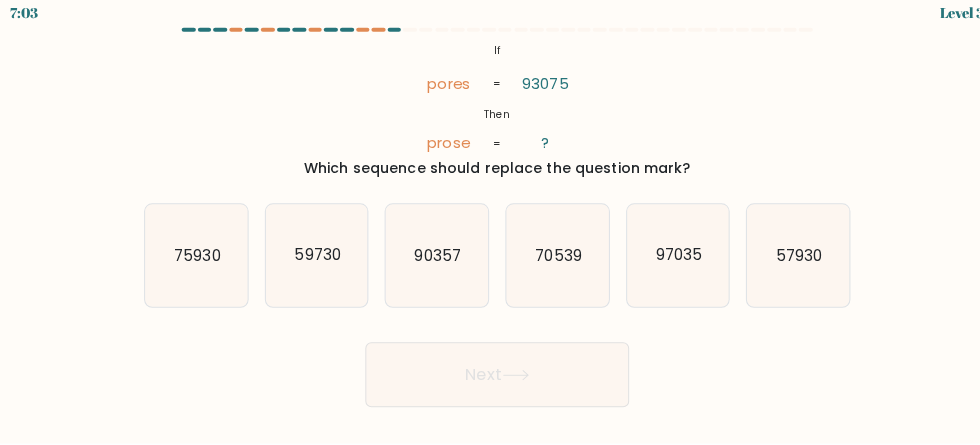 click on "97035" 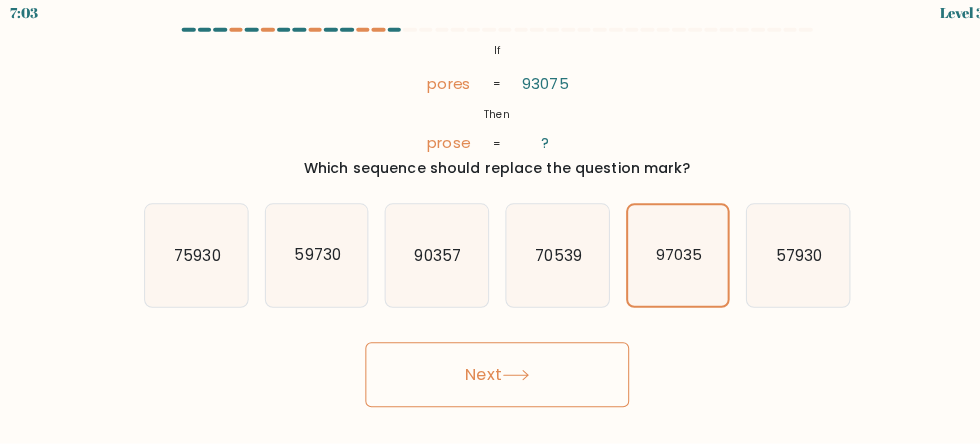 click on "Next" at bounding box center (490, 377) 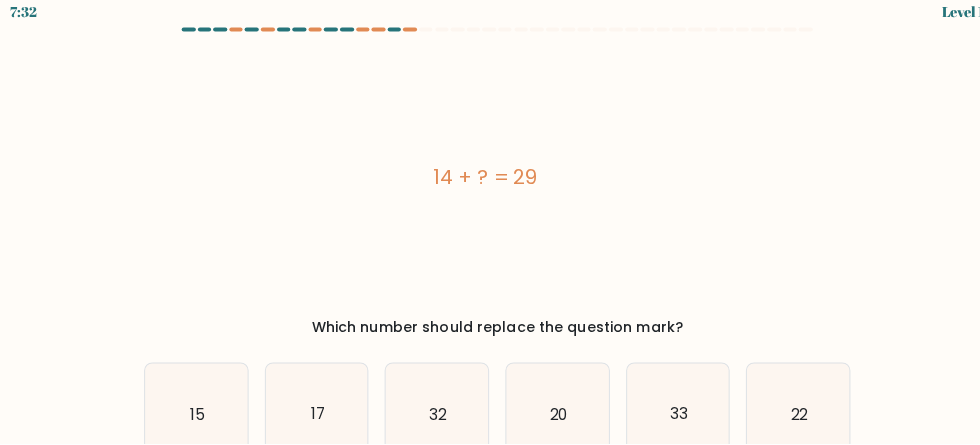 click on "17" 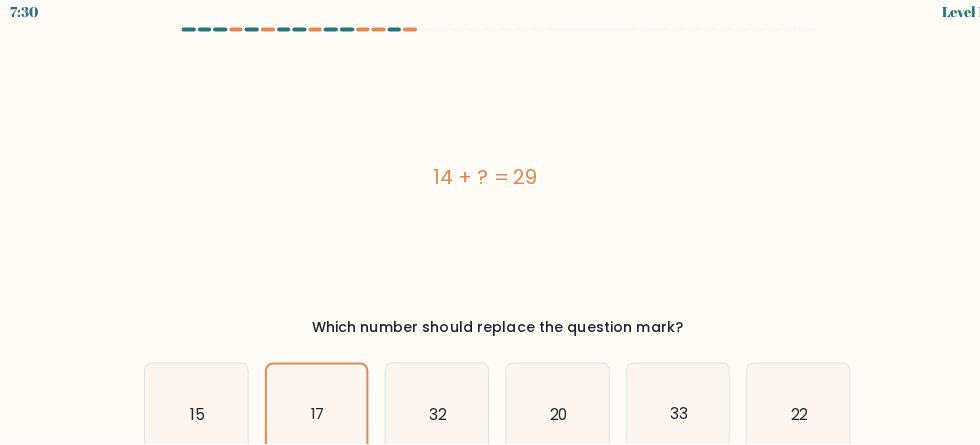 click on "15" 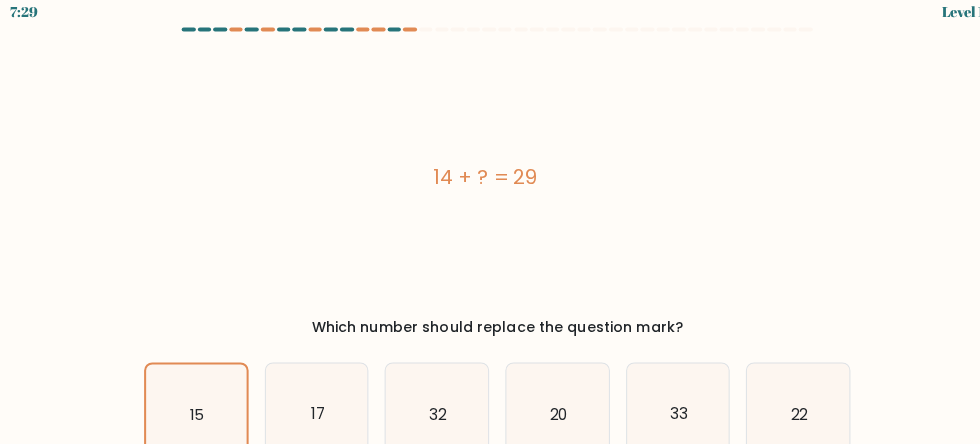 click on "Next" at bounding box center [490, 534] 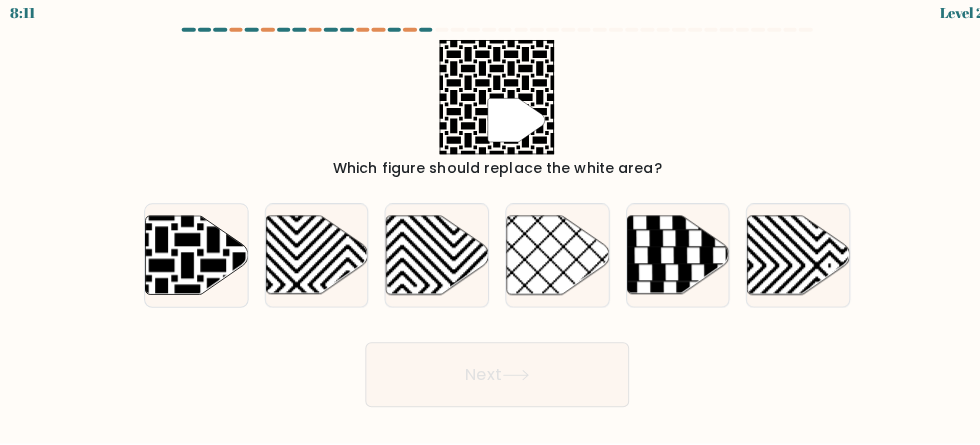 click 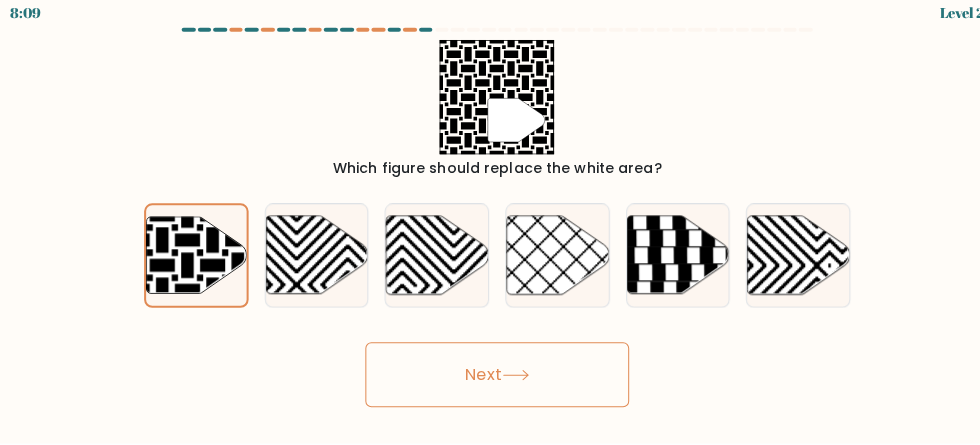 click on "Next" at bounding box center [490, 377] 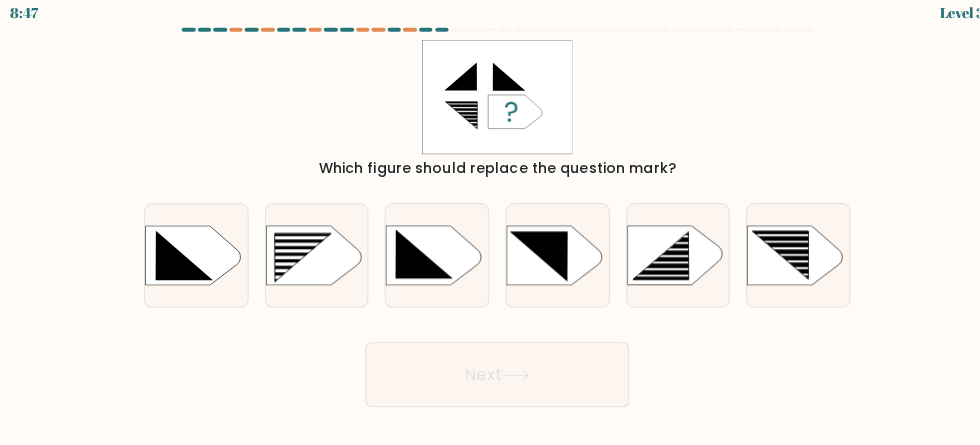 click 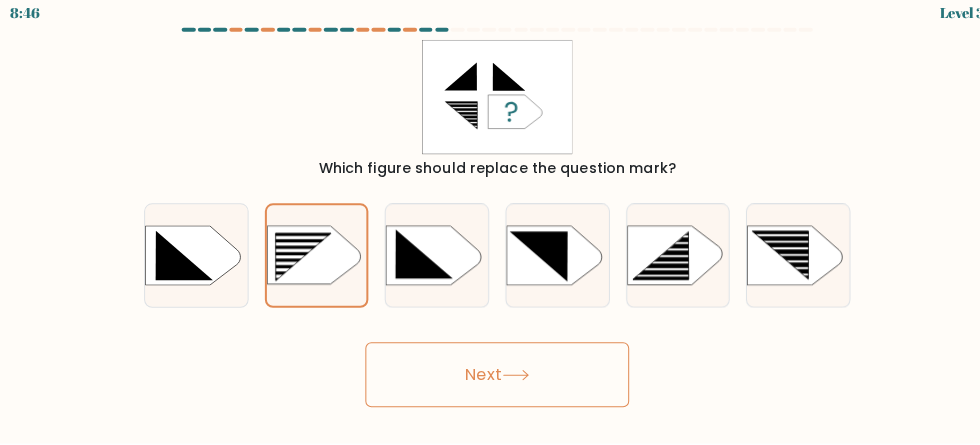 click on "Next" at bounding box center (490, 377) 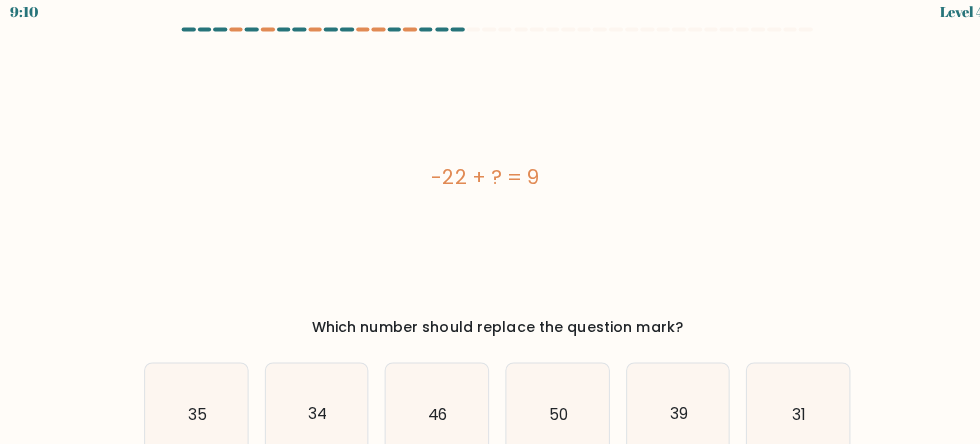 click on "31" 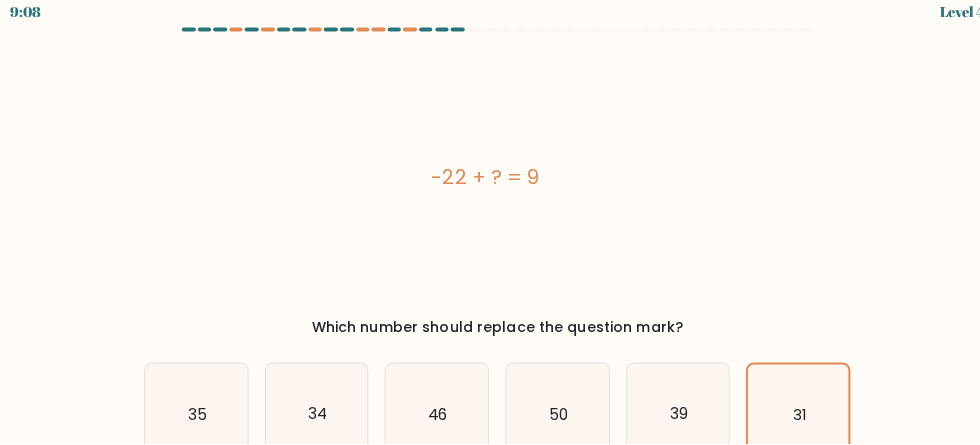 click on "Next" at bounding box center (490, 534) 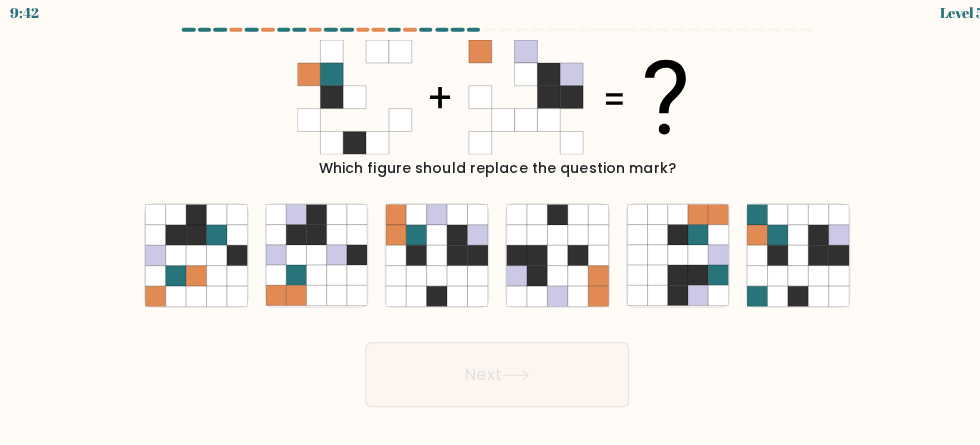 click 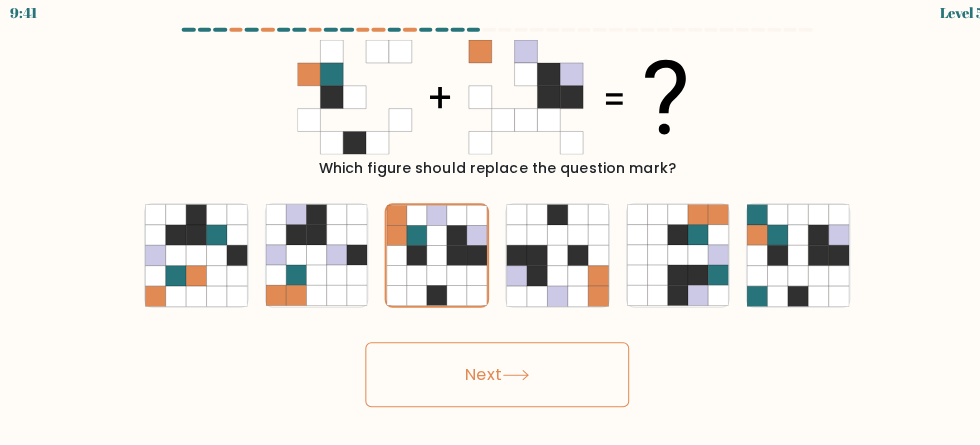click on "Next" at bounding box center (490, 377) 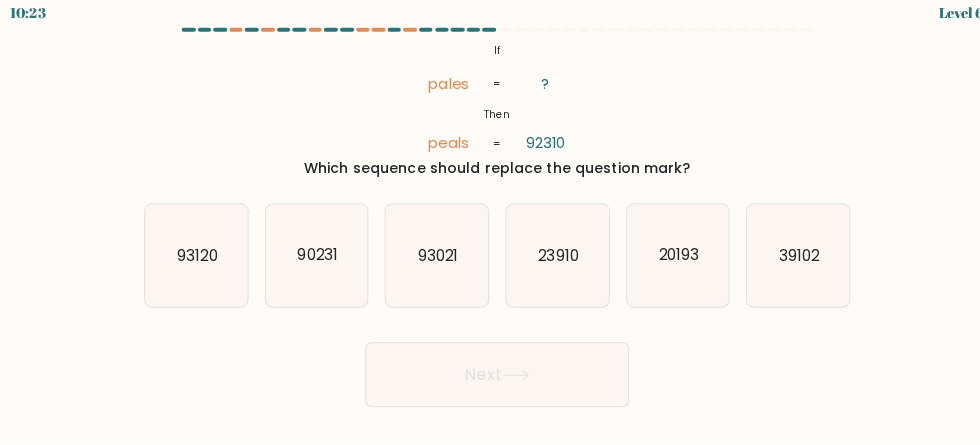 click on "23910" 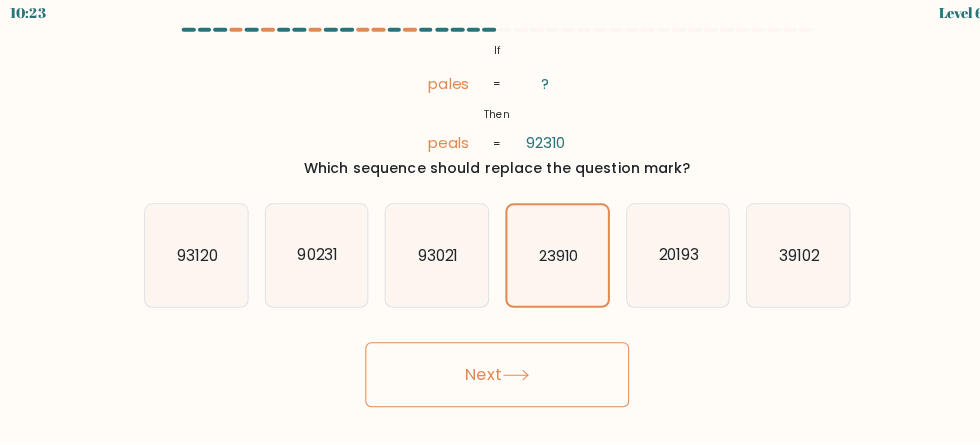click on "Next" at bounding box center [490, 377] 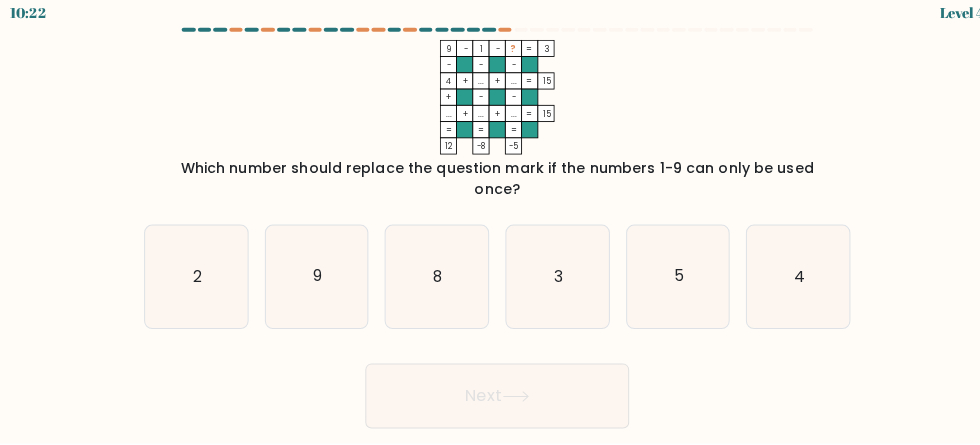 click on "Next" at bounding box center (490, 398) 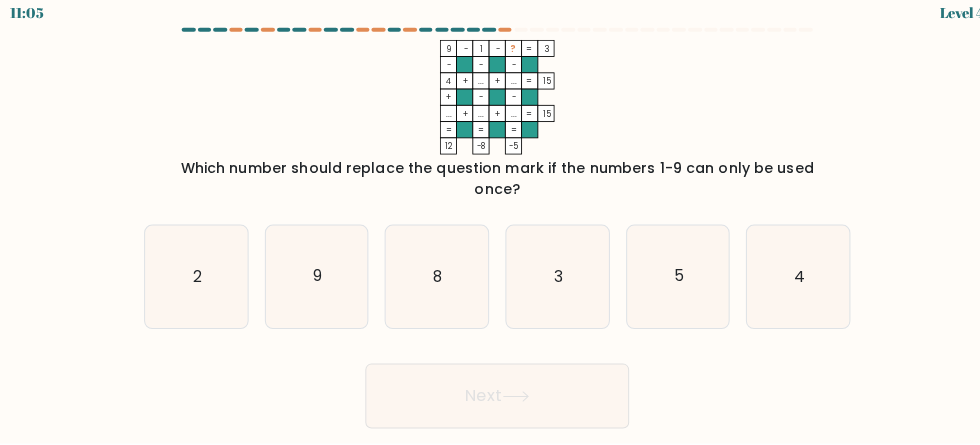 click on "Next" at bounding box center (490, 393) 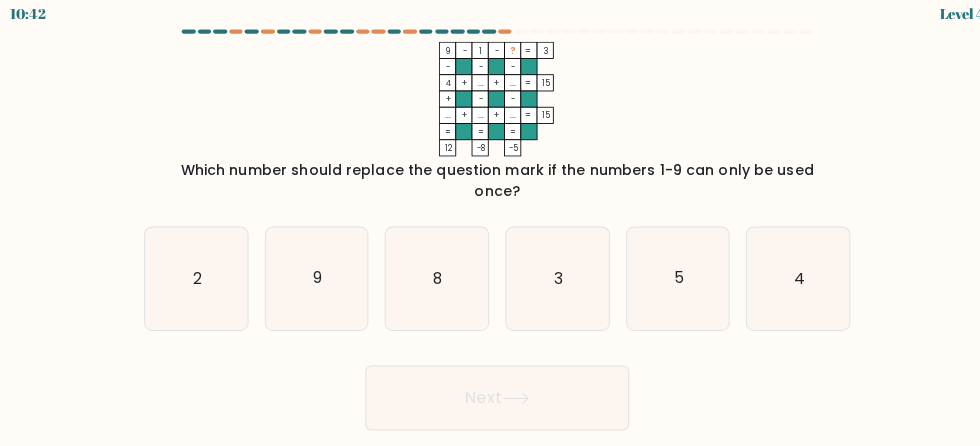 scroll, scrollTop: 34, scrollLeft: 0, axis: vertical 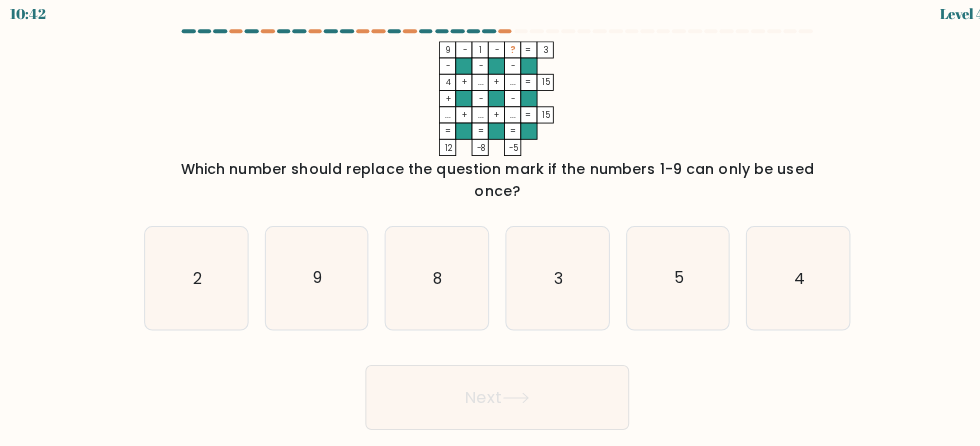 click on "Next" at bounding box center (490, 398) 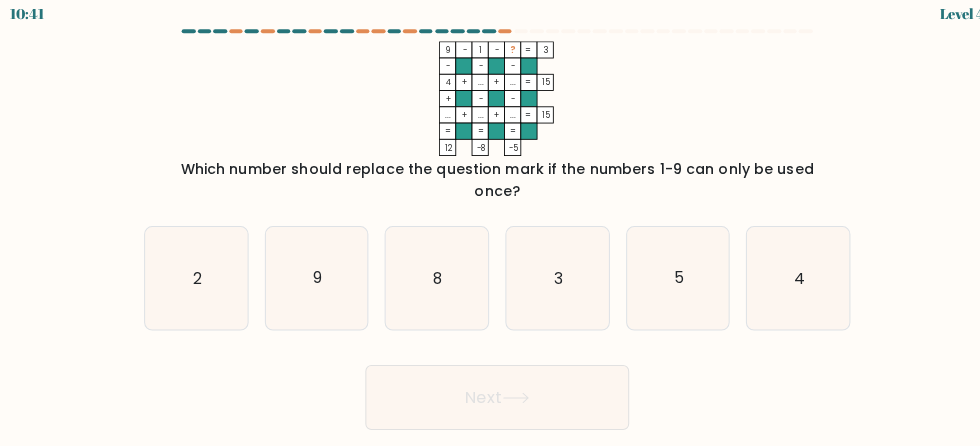 click on "5" 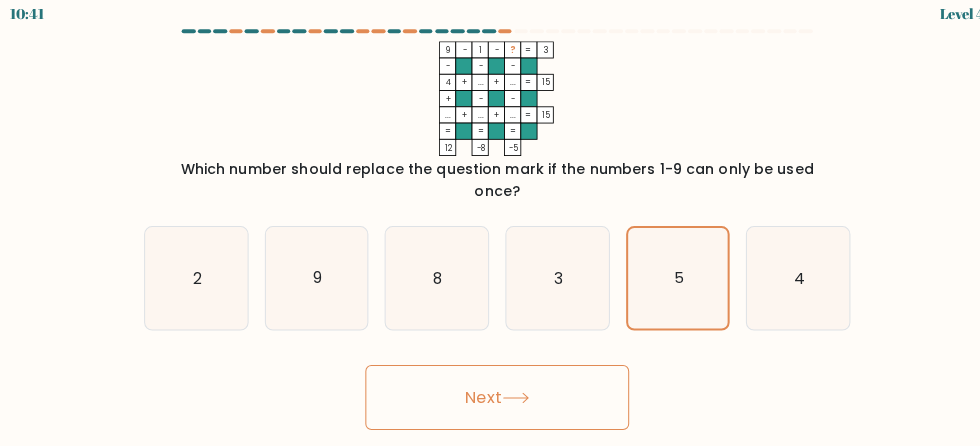 click on "Next" at bounding box center (490, 398) 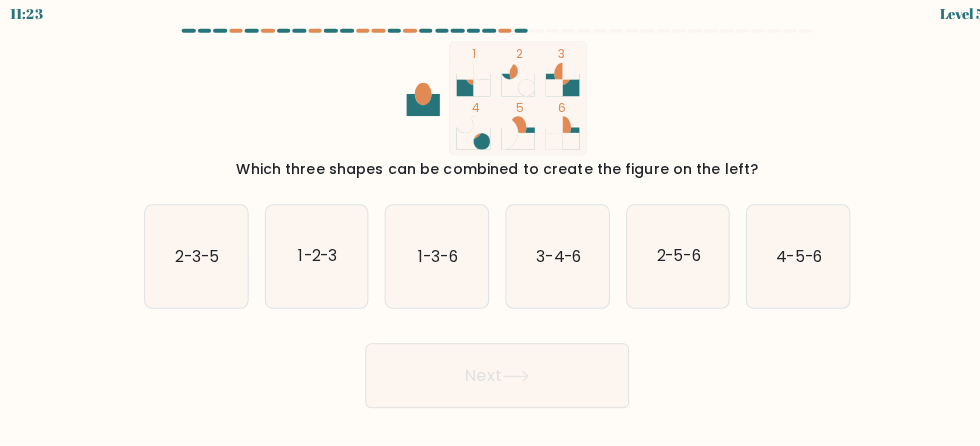 scroll, scrollTop: 0, scrollLeft: 0, axis: both 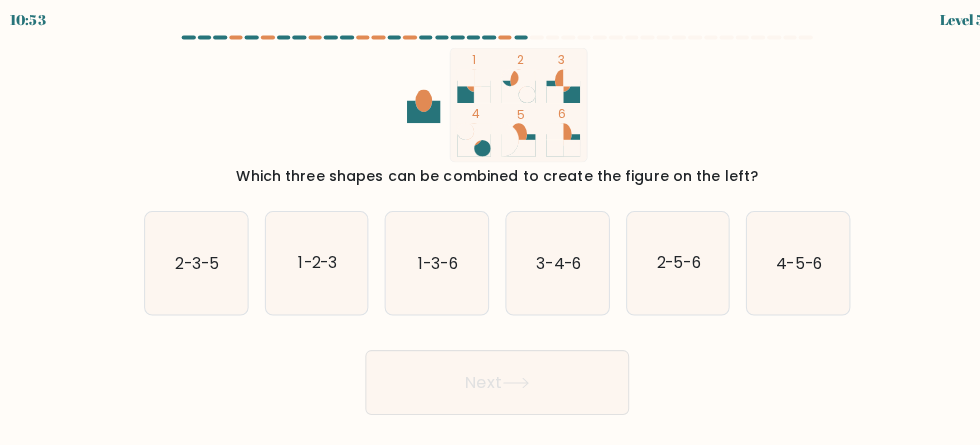 click on "1-3-6" 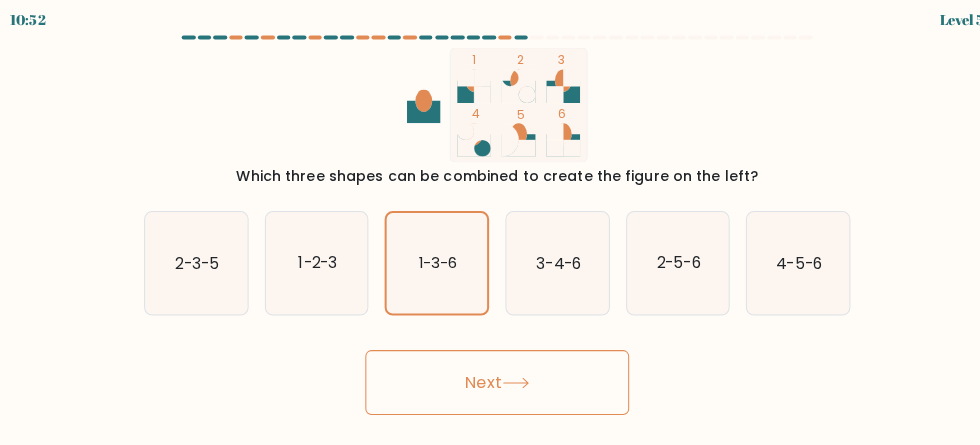click on "Next" at bounding box center [490, 377] 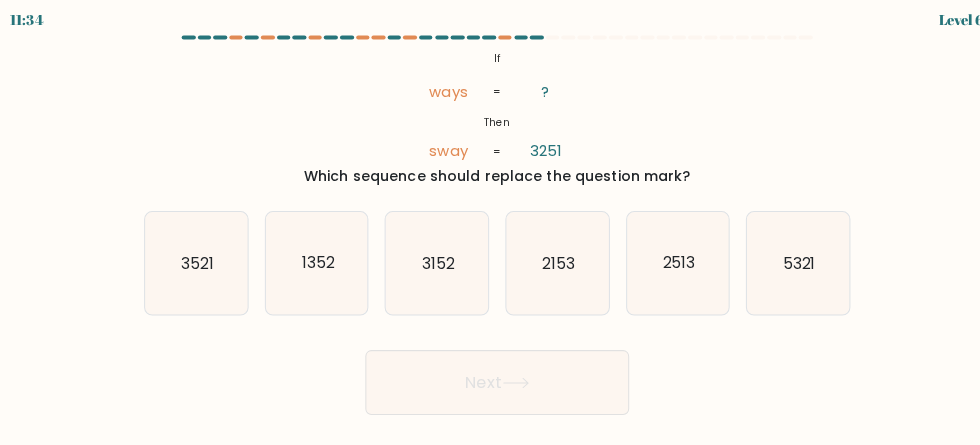 click on "2153" 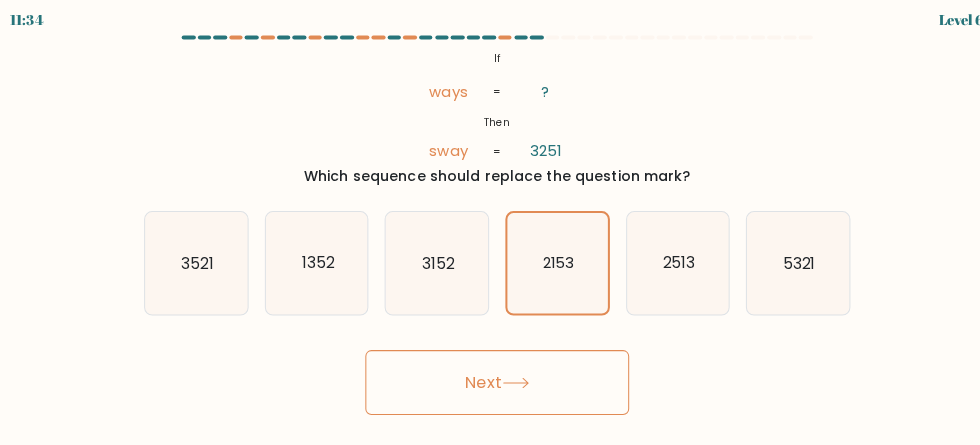 click on "Next" at bounding box center [490, 377] 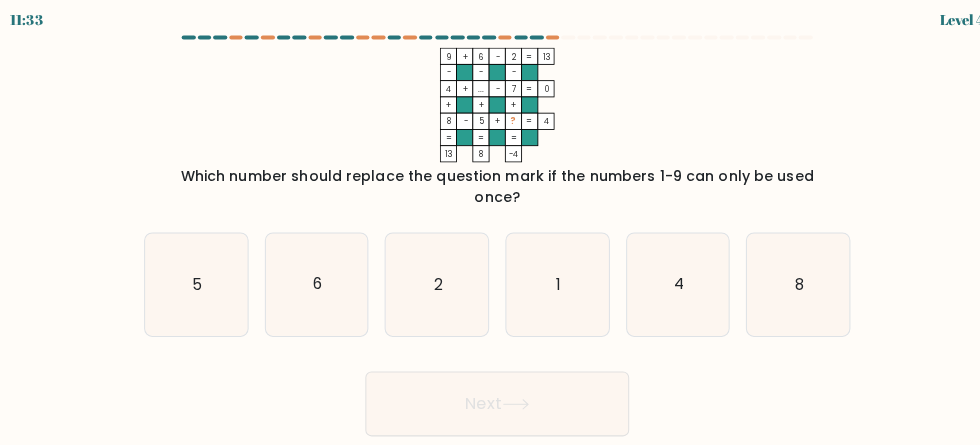 click on "Next" at bounding box center (490, 398) 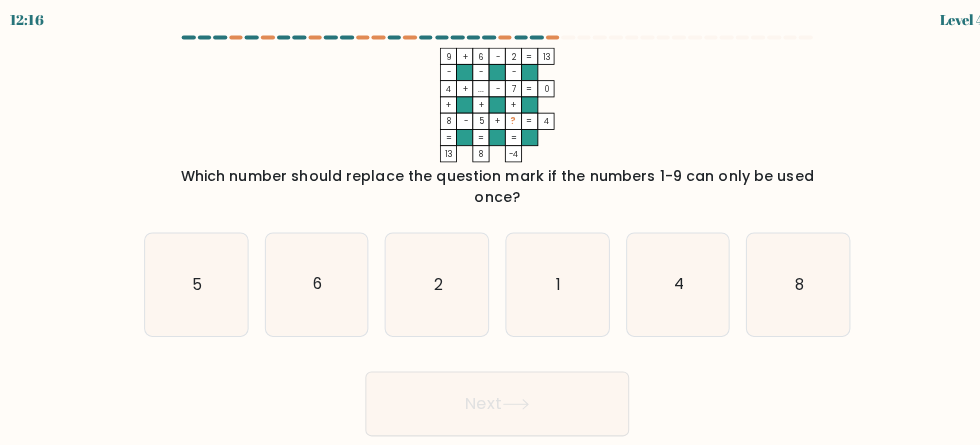 click on "4" 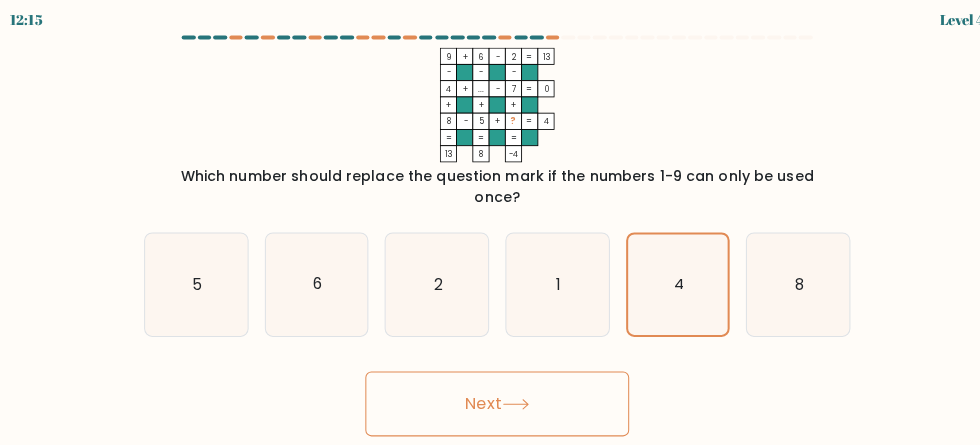 click on "Next" at bounding box center [490, 398] 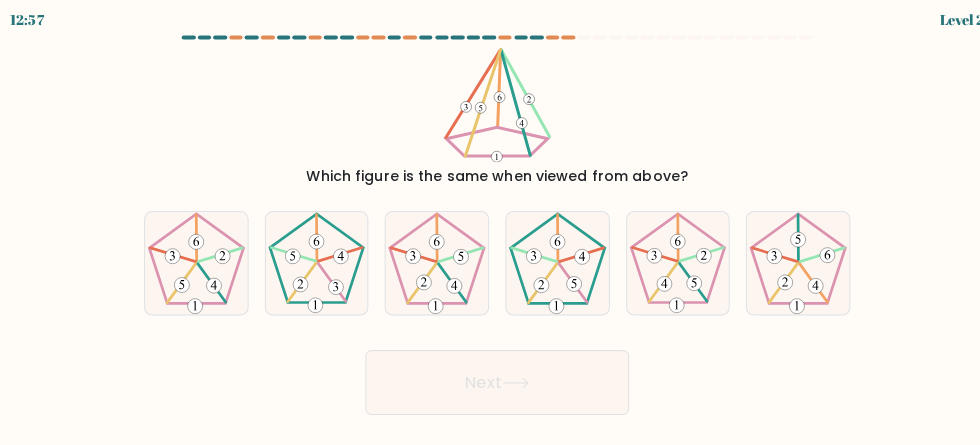 click at bounding box center [490, 222] 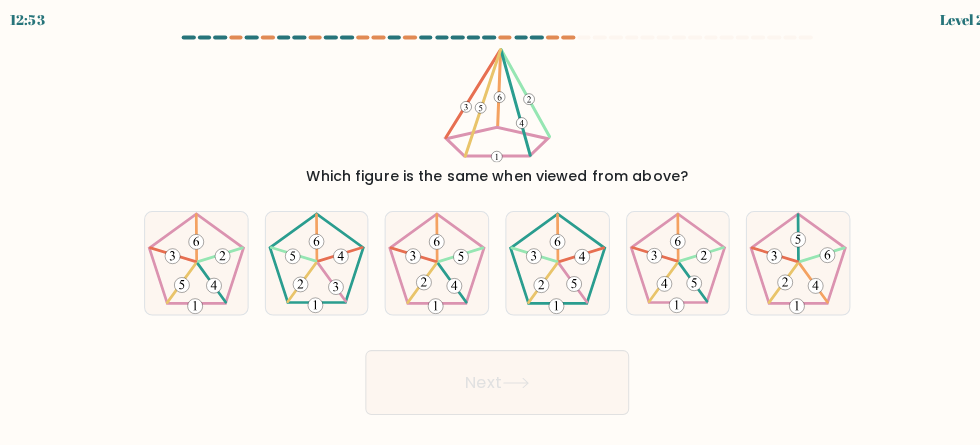 click at bounding box center (490, 222) 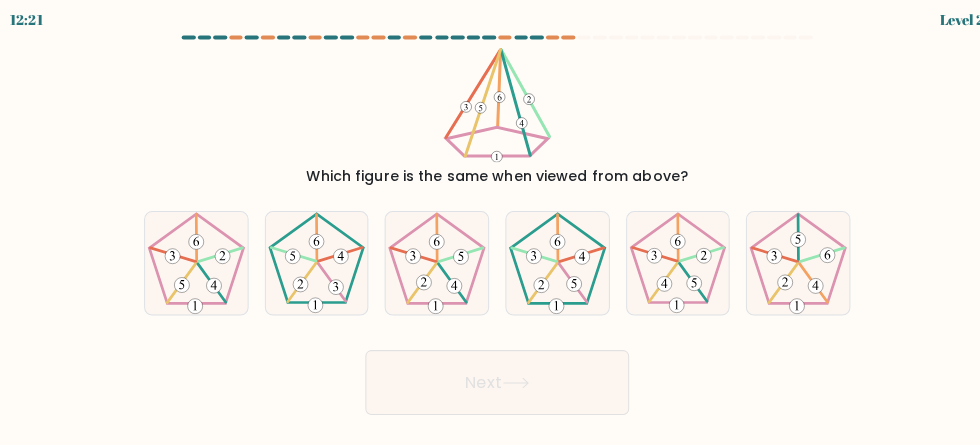 click 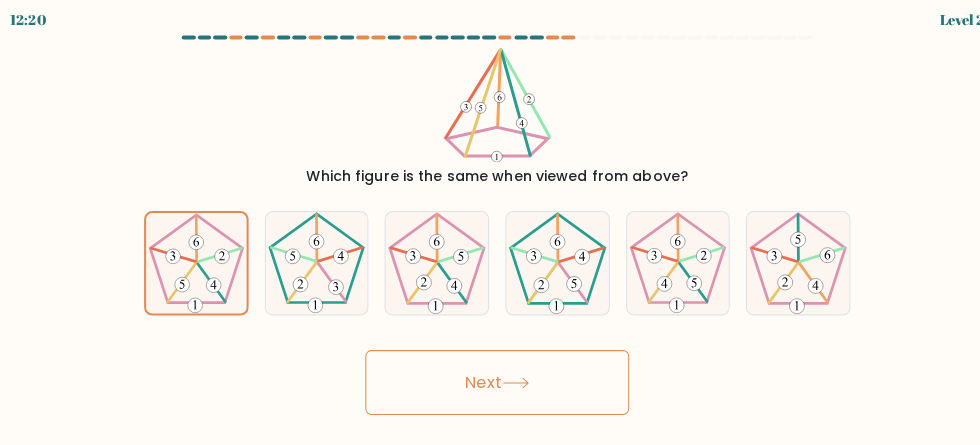 click on "Next" at bounding box center (490, 377) 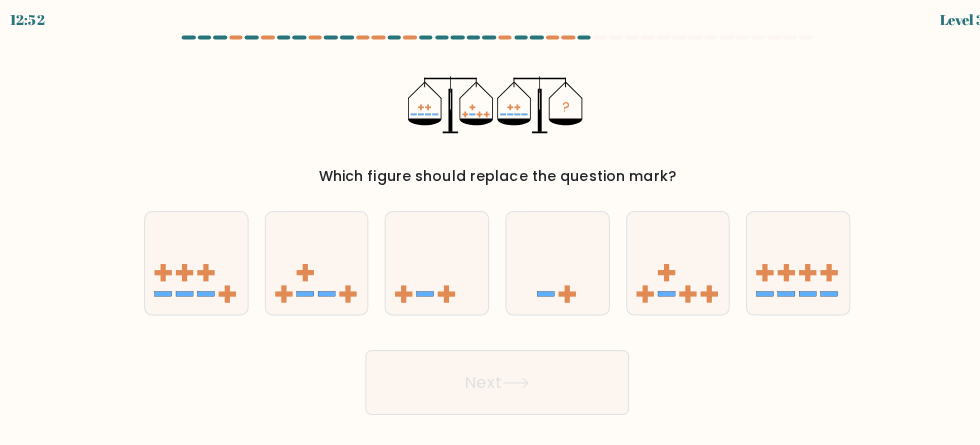 click 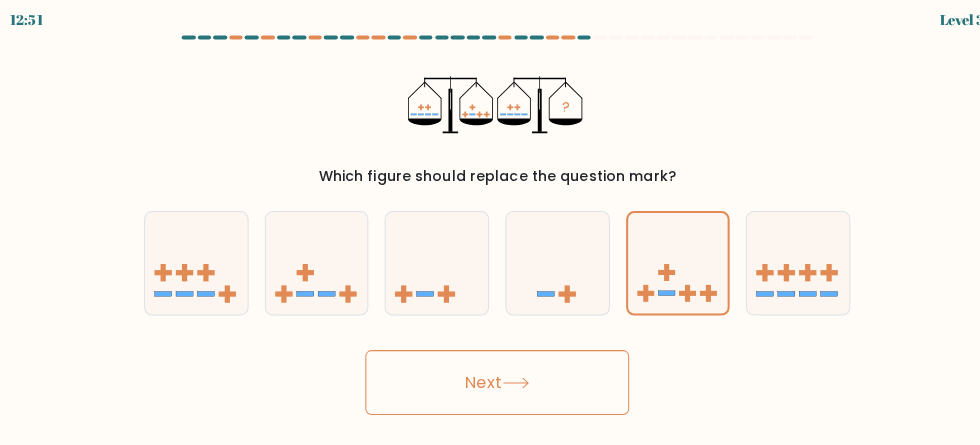 click on "Next" at bounding box center [490, 377] 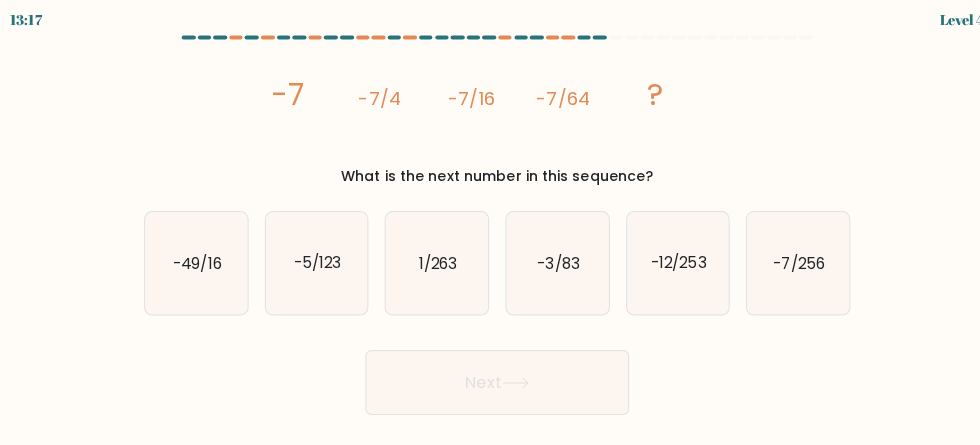 click on "-7/256" 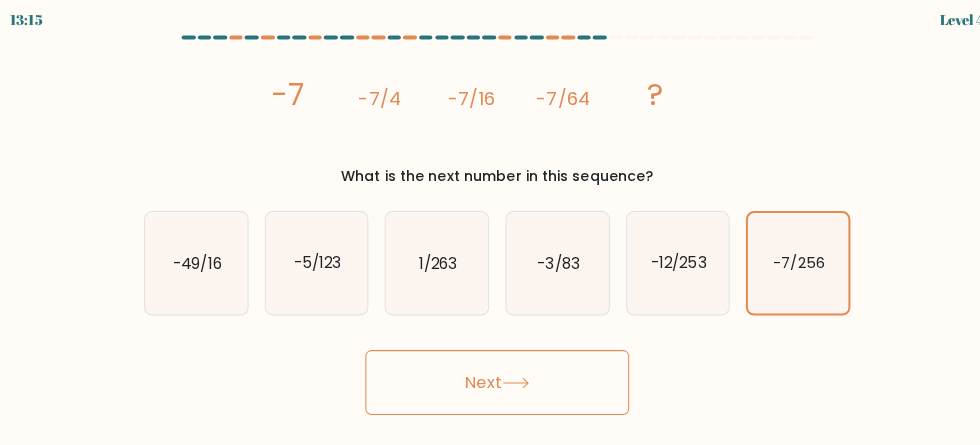 click on "Next" at bounding box center (490, 377) 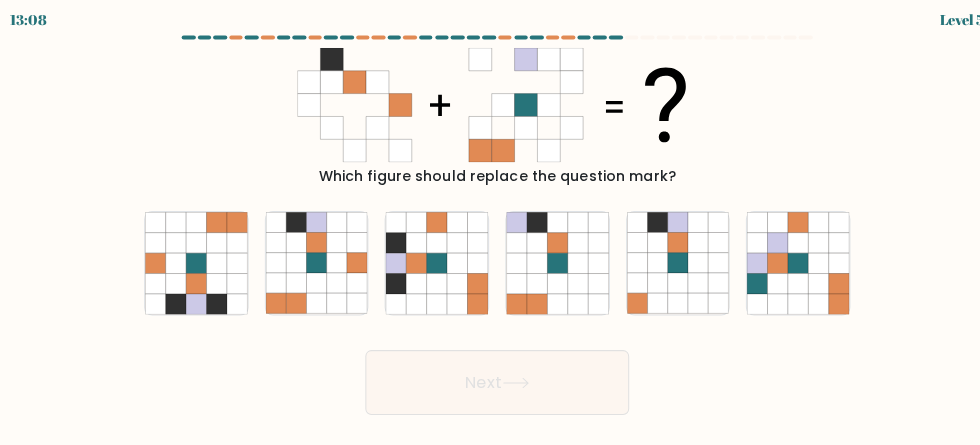 click 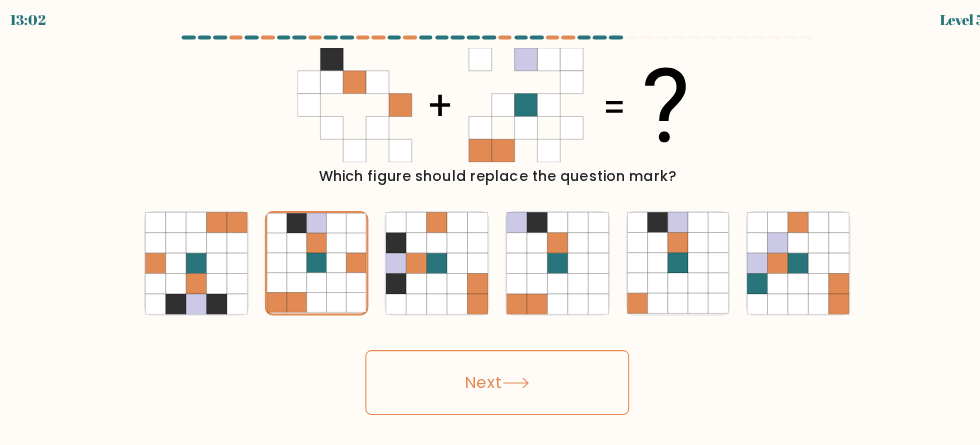 click on "Next" at bounding box center (490, 377) 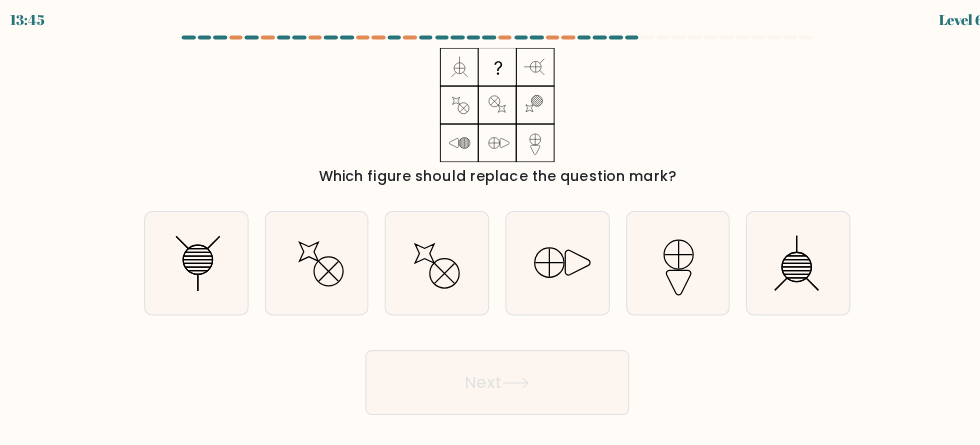 click on "Next" at bounding box center [490, 377] 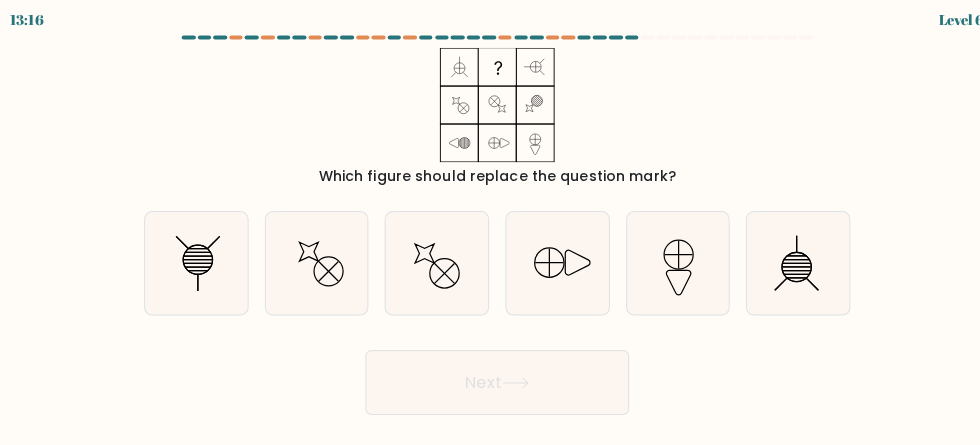 click 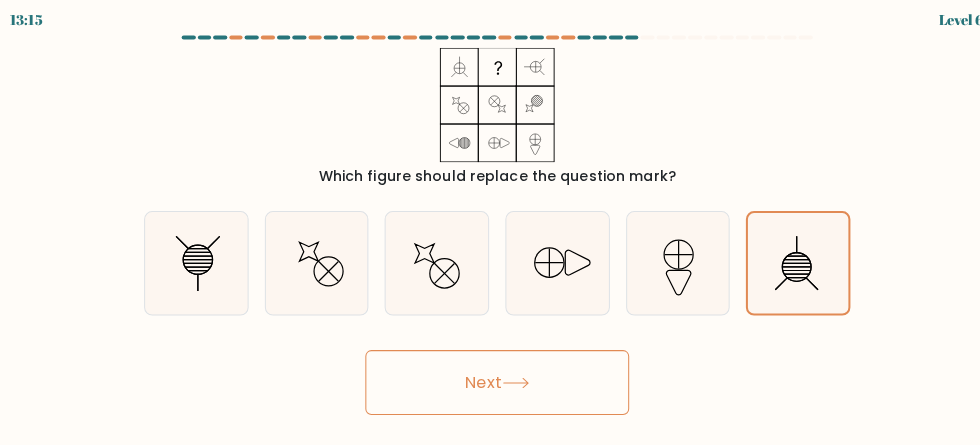 click on "Next" at bounding box center [490, 377] 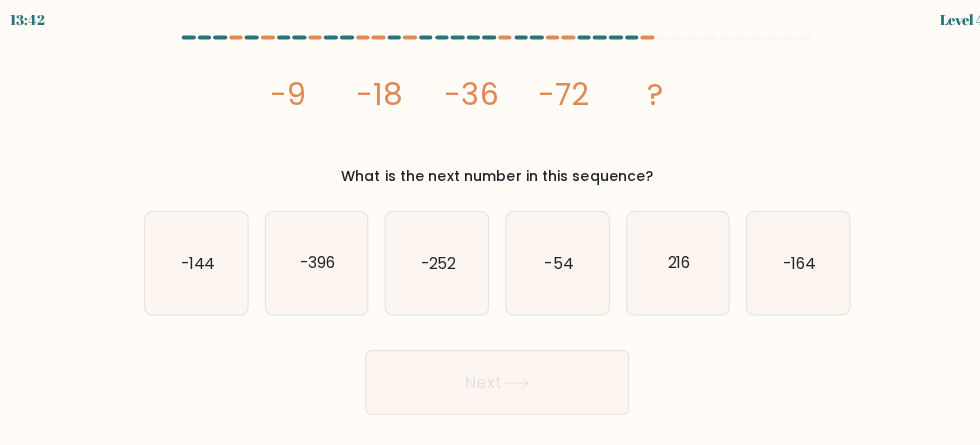click on "-144" 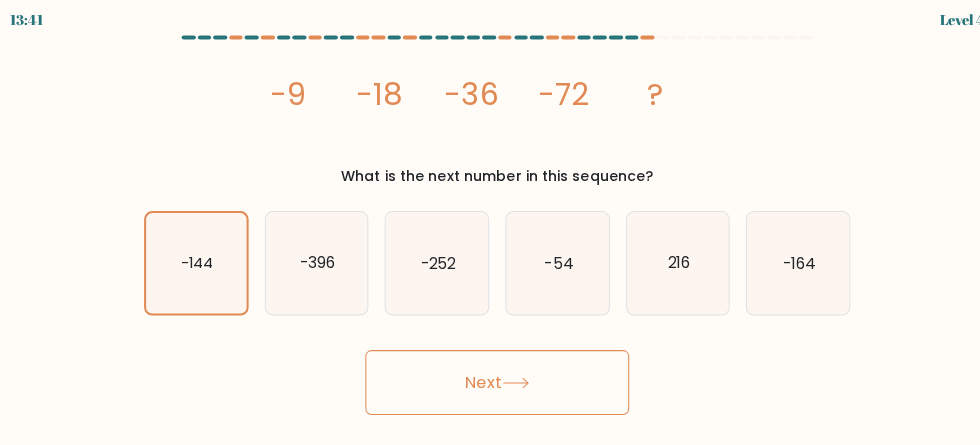 click on "Next" at bounding box center [490, 377] 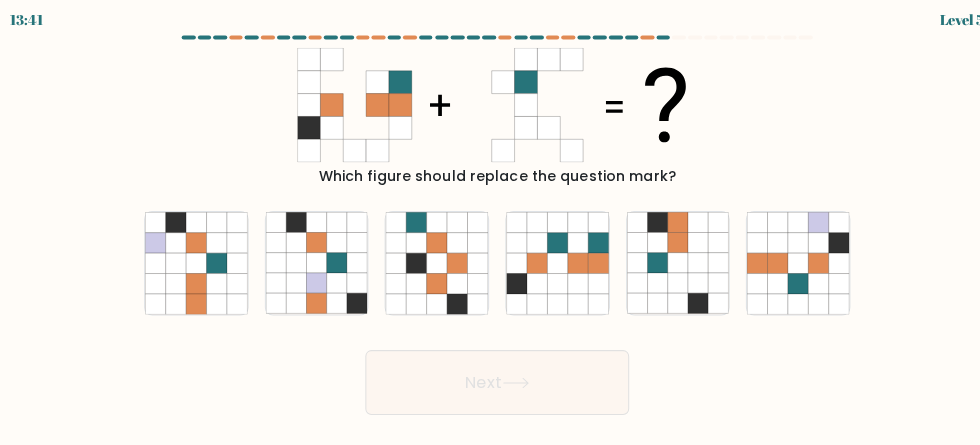 click on "Next" at bounding box center (490, 377) 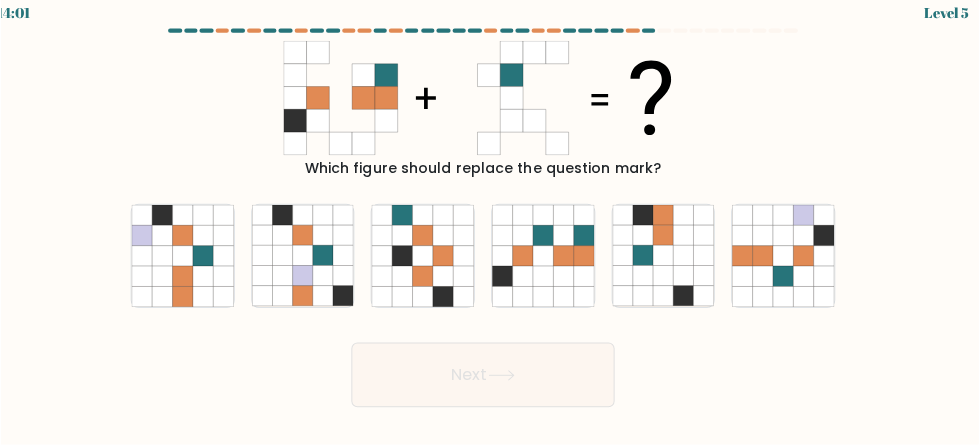 scroll, scrollTop: 0, scrollLeft: 0, axis: both 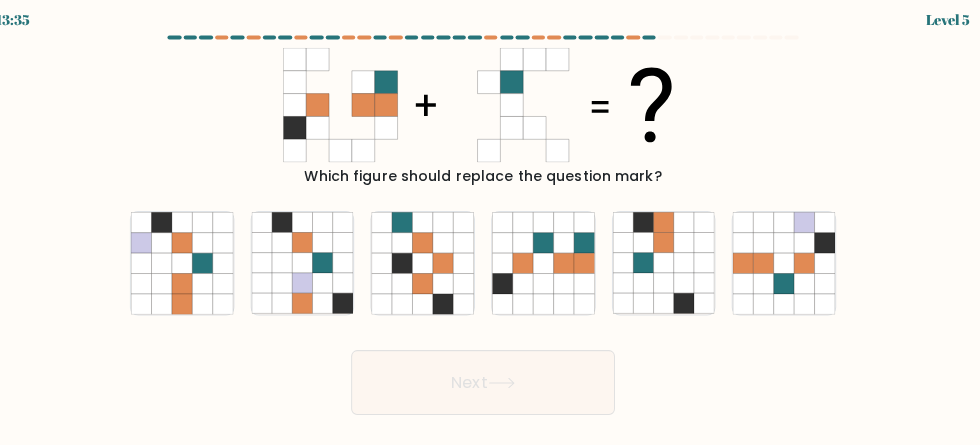 click 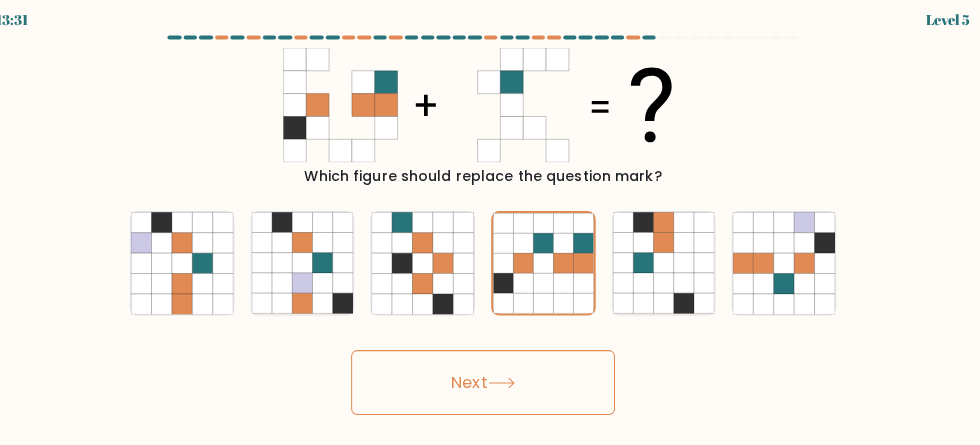 click 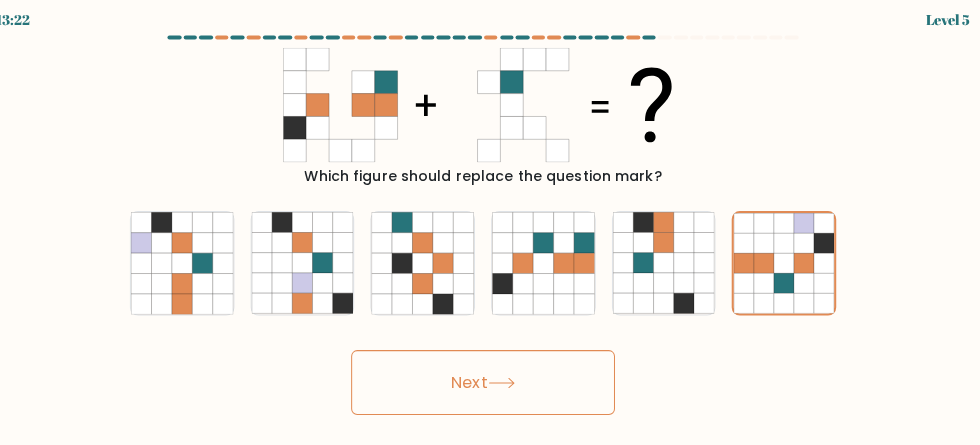 click on "Next" at bounding box center (490, 377) 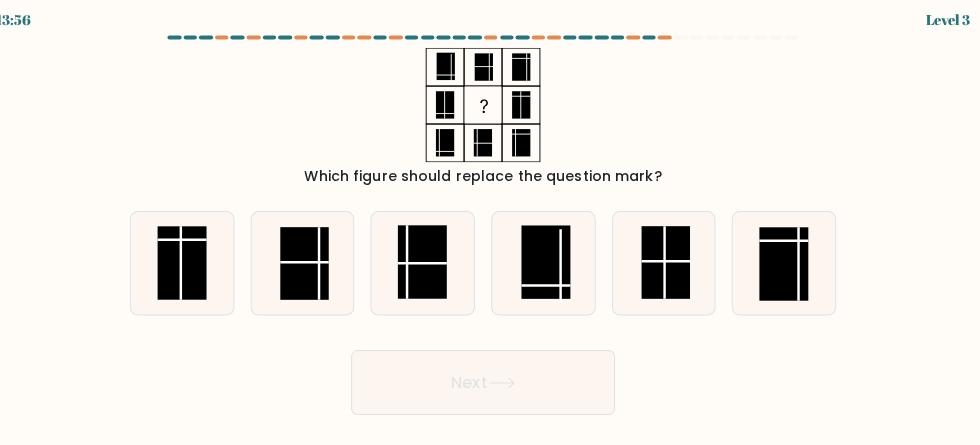 click 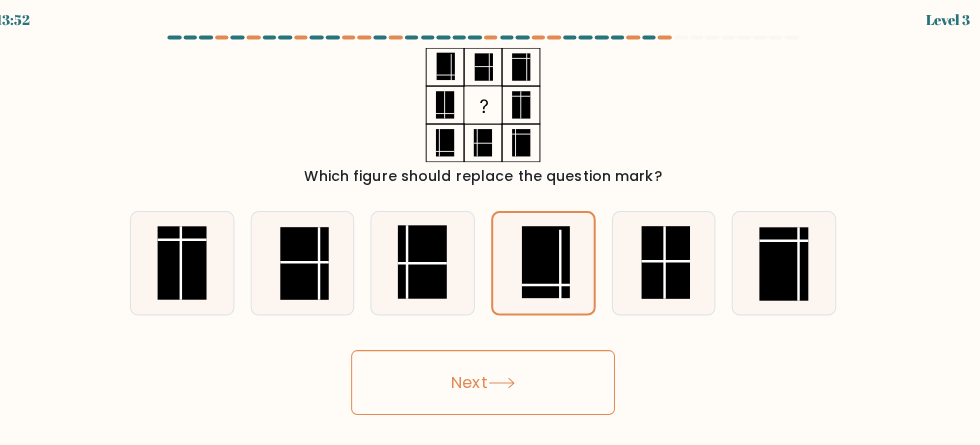 click 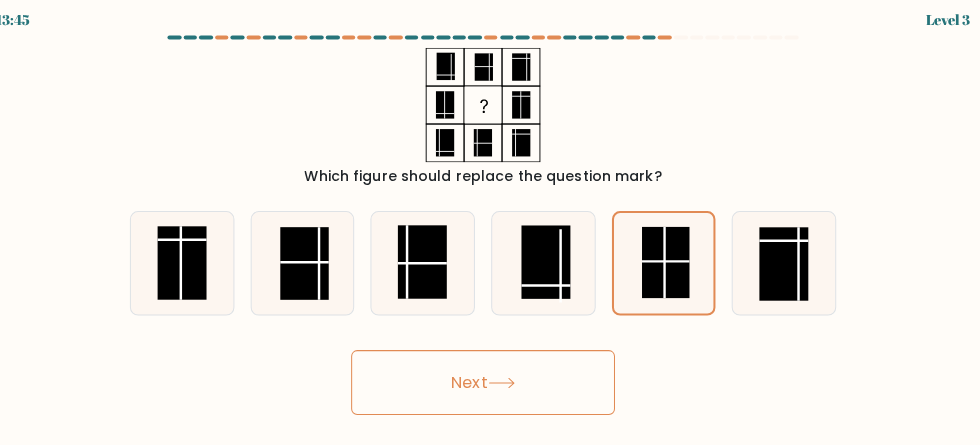click on "Next" at bounding box center [490, 377] 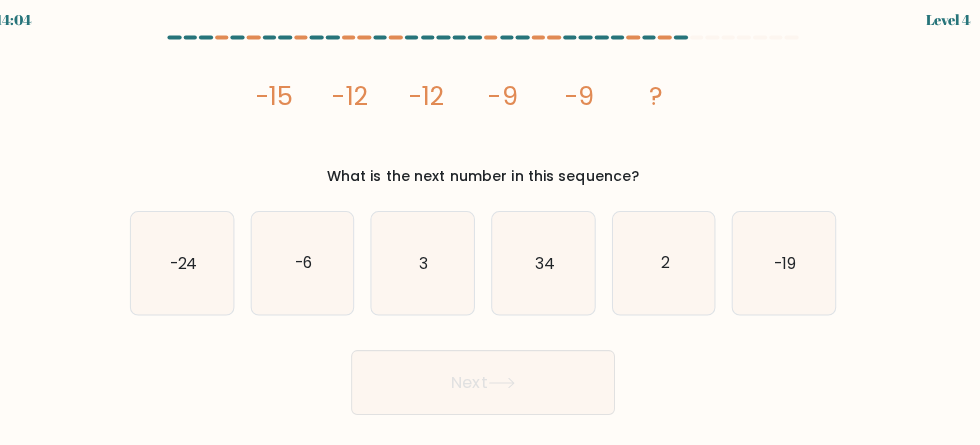 click on "-6" 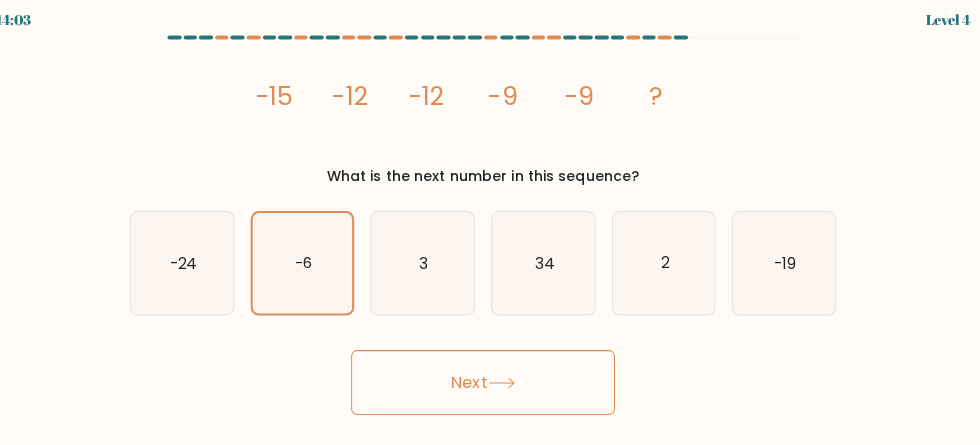 click on "Next" at bounding box center (490, 377) 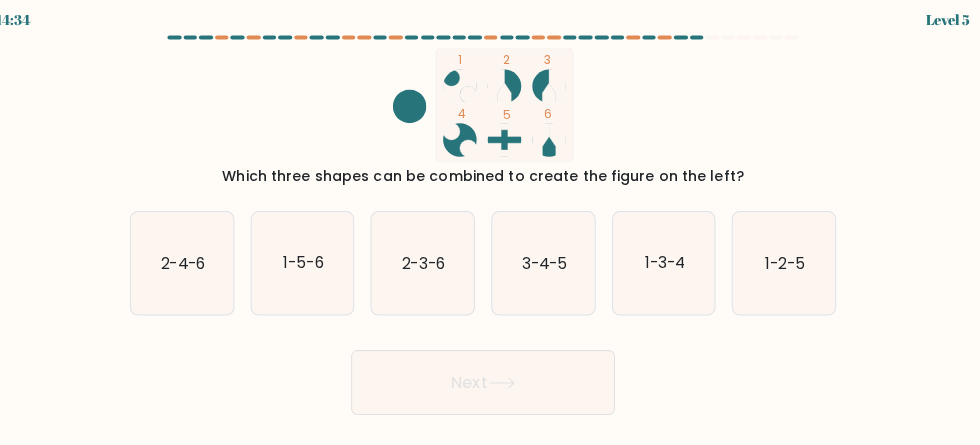 click on "2-3-6" 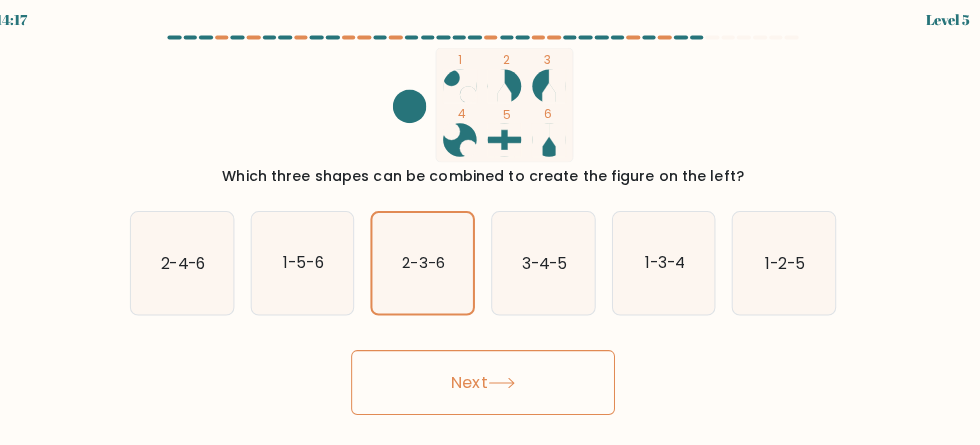 click on "Next" at bounding box center (490, 377) 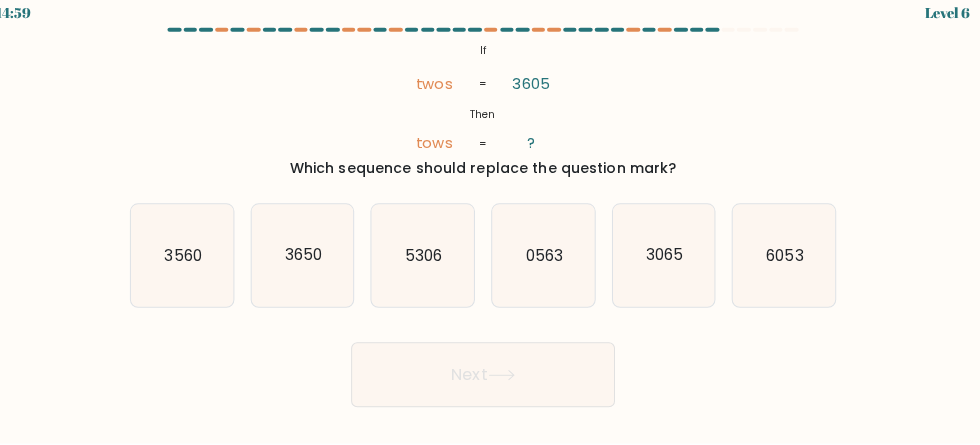 scroll, scrollTop: 0, scrollLeft: 0, axis: both 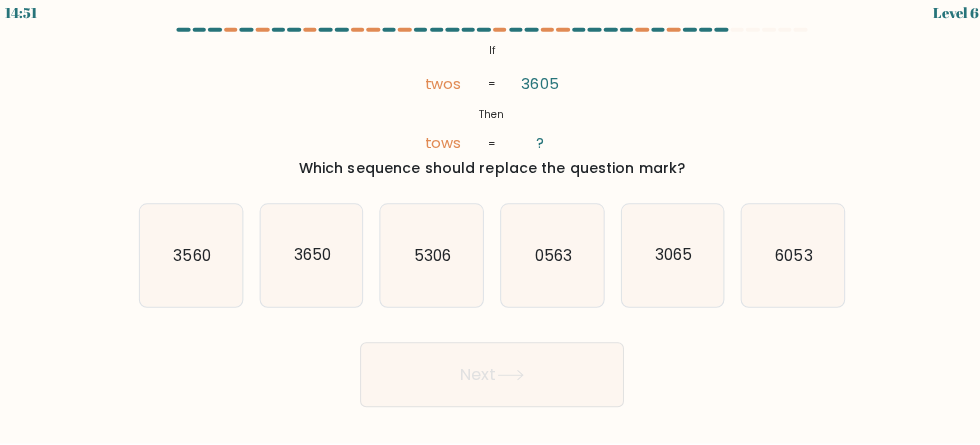 click on "0563" 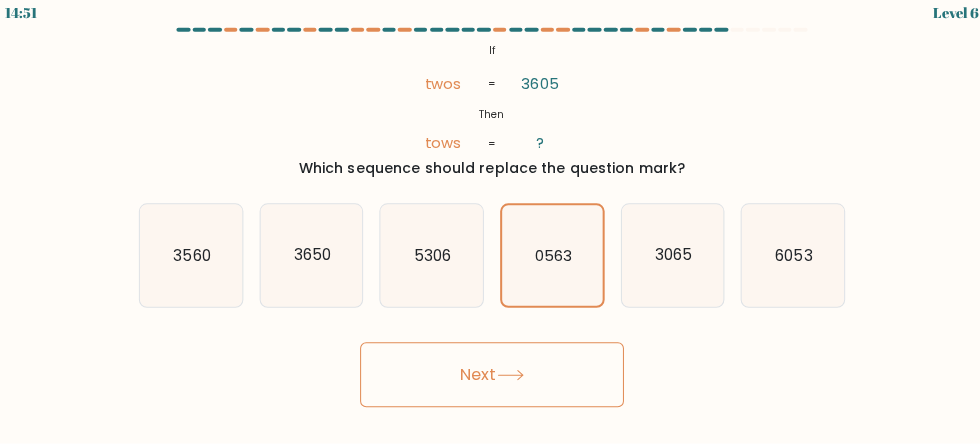 click on "Next" at bounding box center (490, 377) 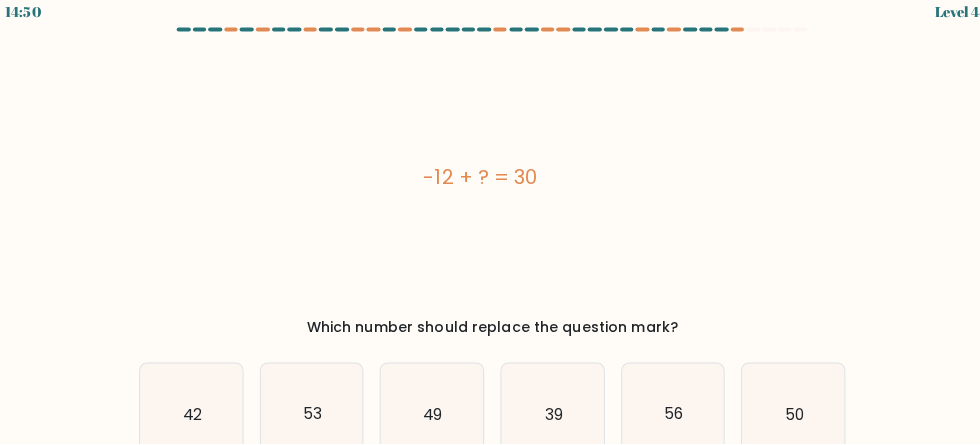 click on "39" 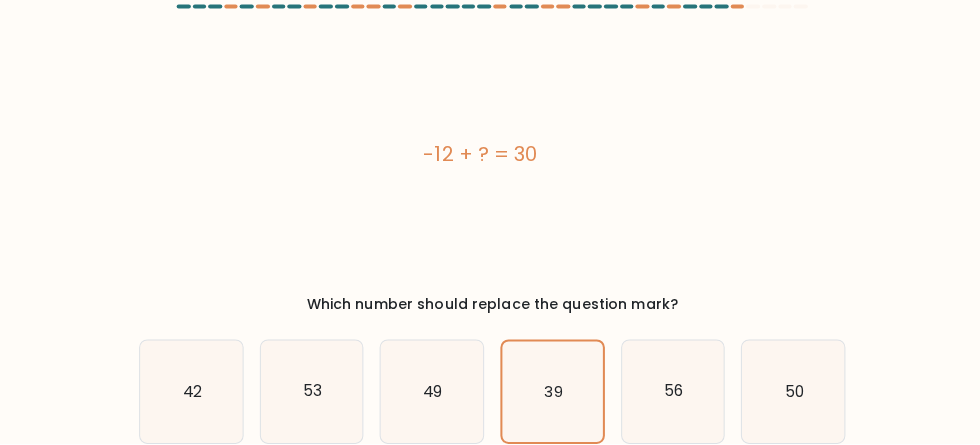 scroll, scrollTop: 27, scrollLeft: 0, axis: vertical 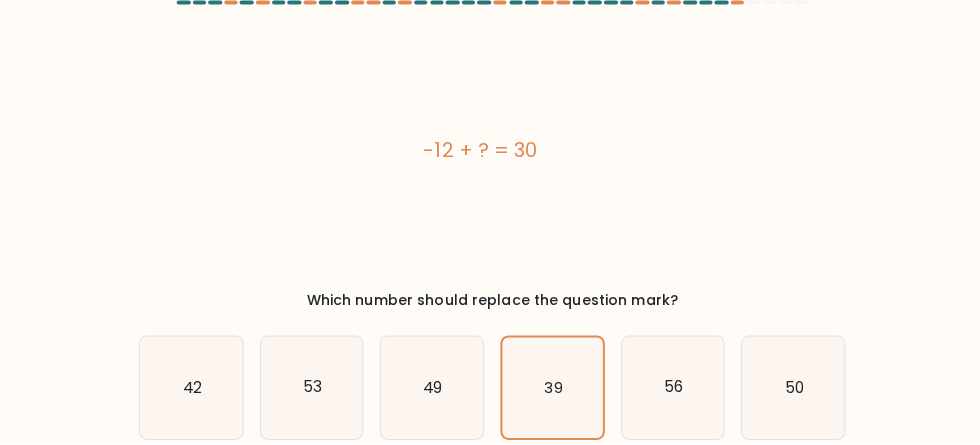 click on "42" 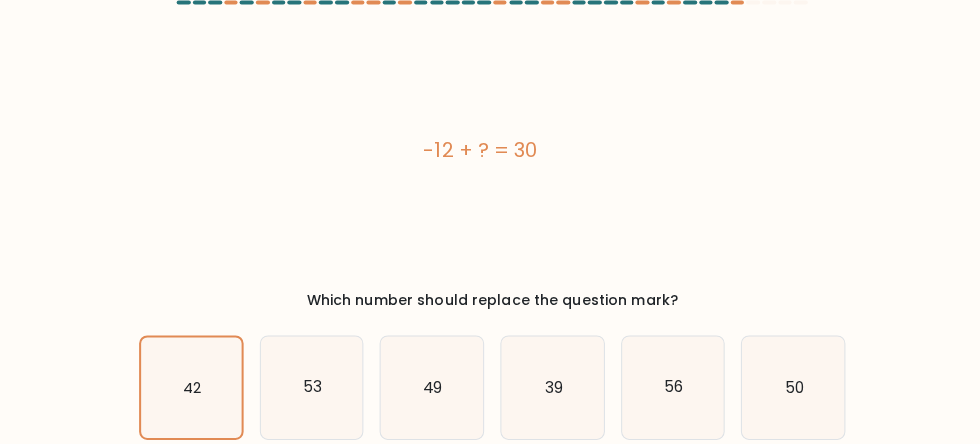 click on "Next" at bounding box center [490, 507] 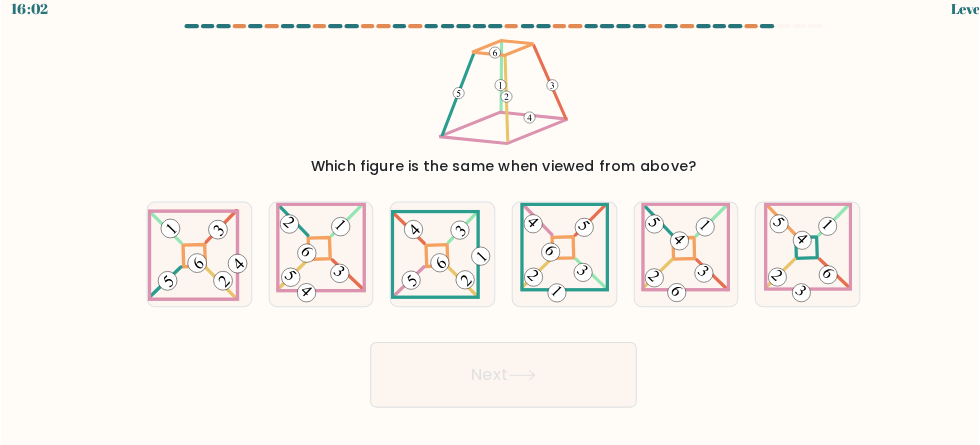 scroll, scrollTop: 0, scrollLeft: 0, axis: both 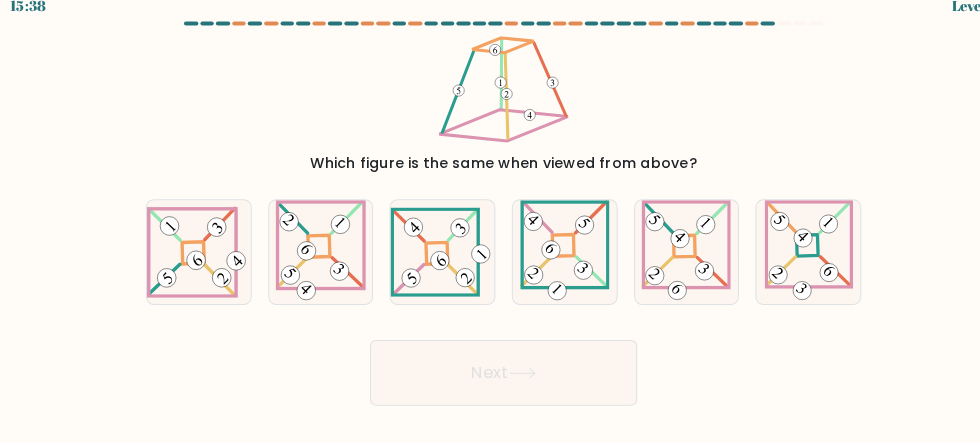 click 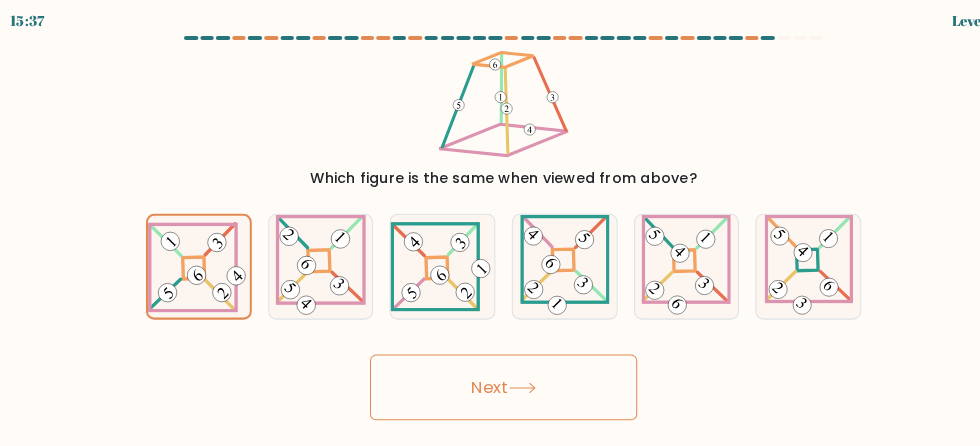 scroll, scrollTop: 0, scrollLeft: 0, axis: both 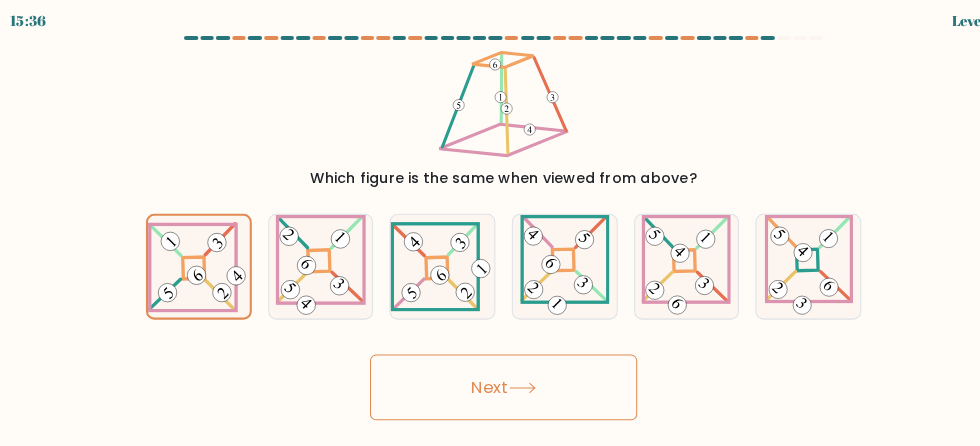 click on "Next" at bounding box center (490, 377) 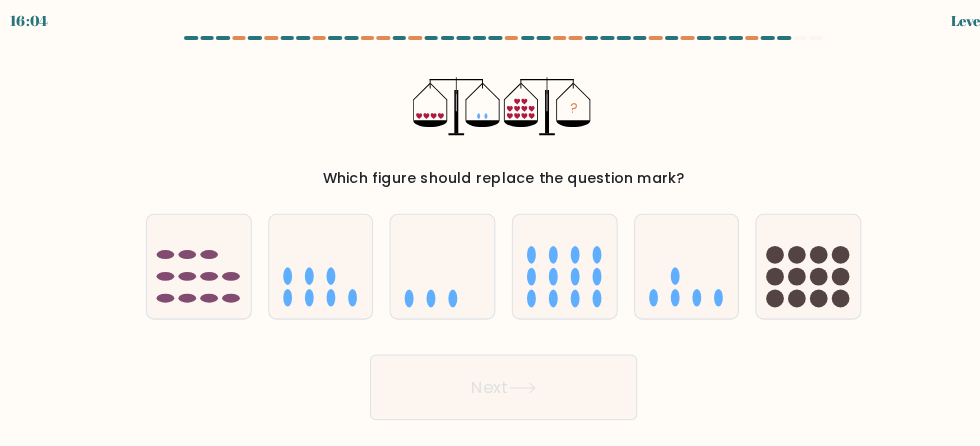 click 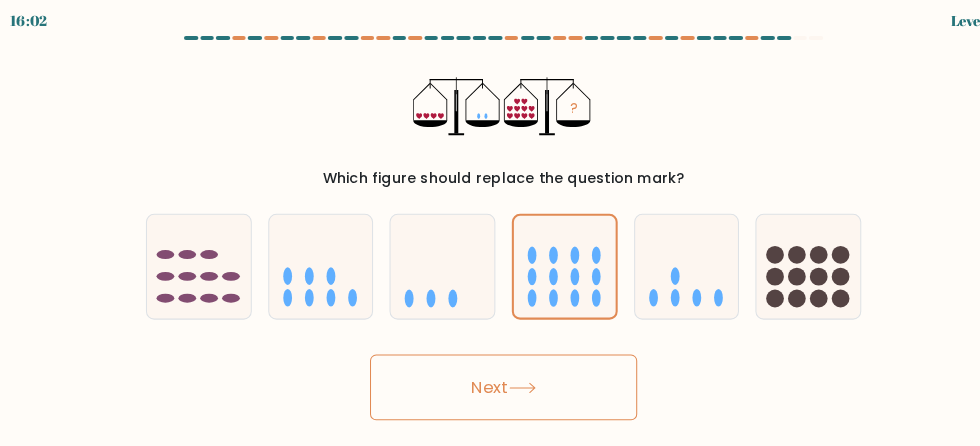 click at bounding box center [668, 259] 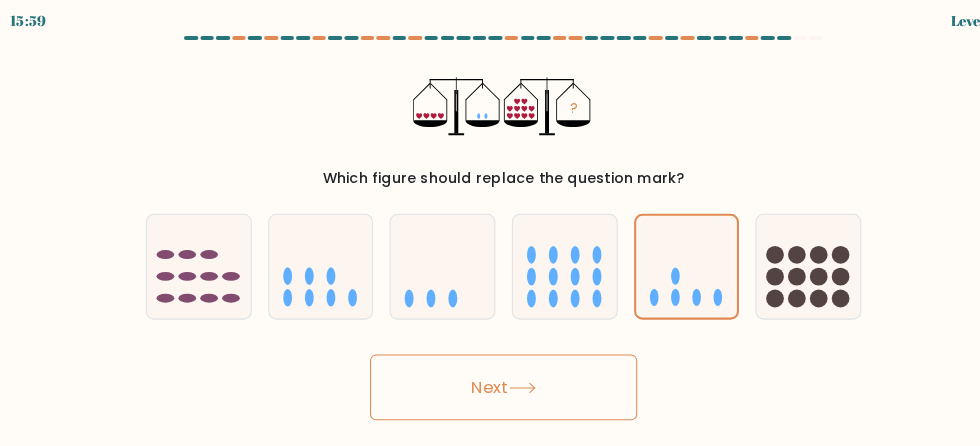click 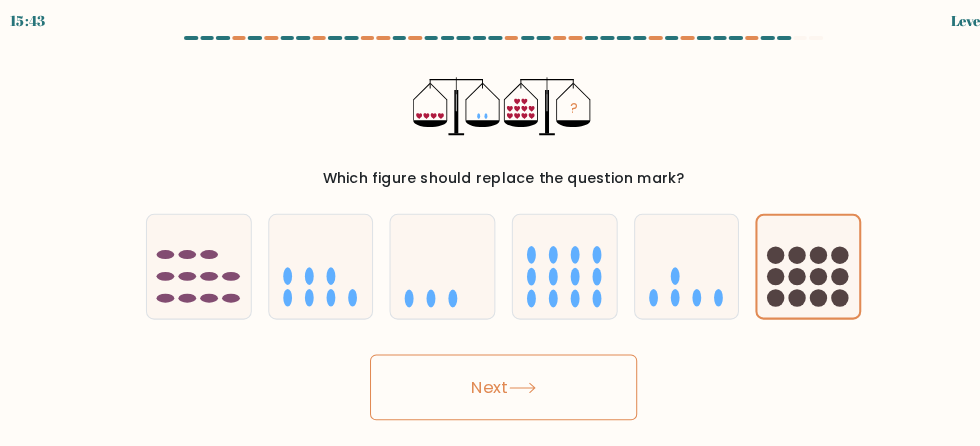 click 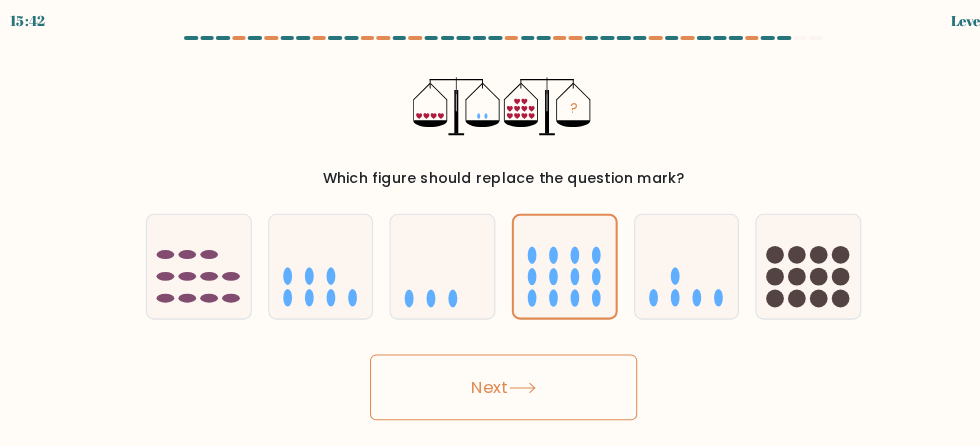 click on "Next" at bounding box center [490, 377] 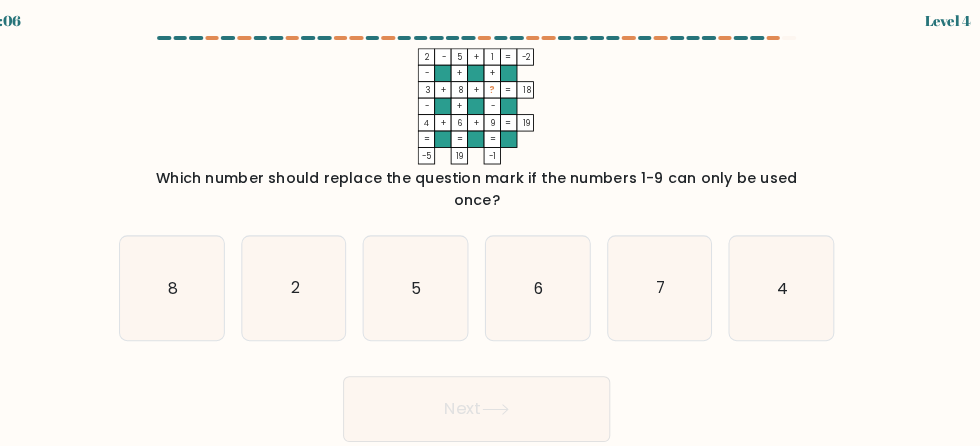 click on "7" 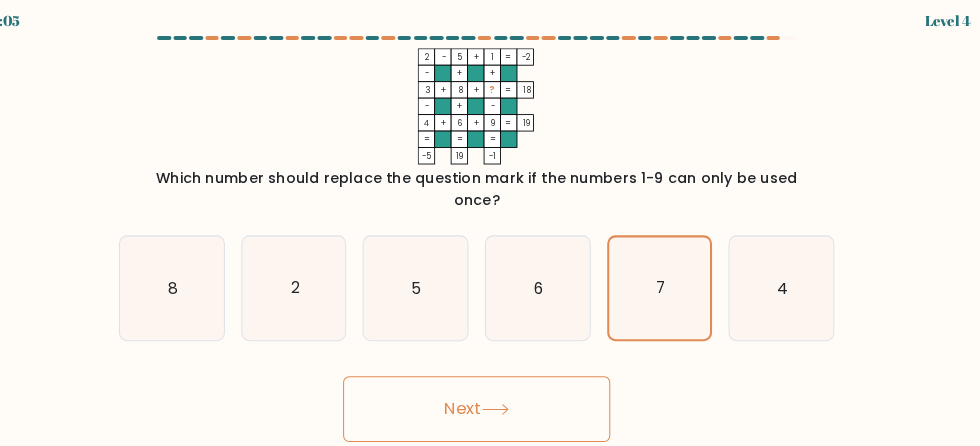 click on "Next" at bounding box center [490, 398] 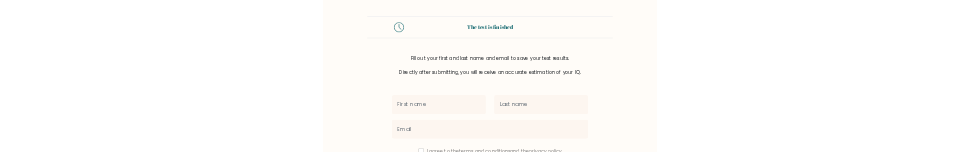 scroll, scrollTop: 0, scrollLeft: 0, axis: both 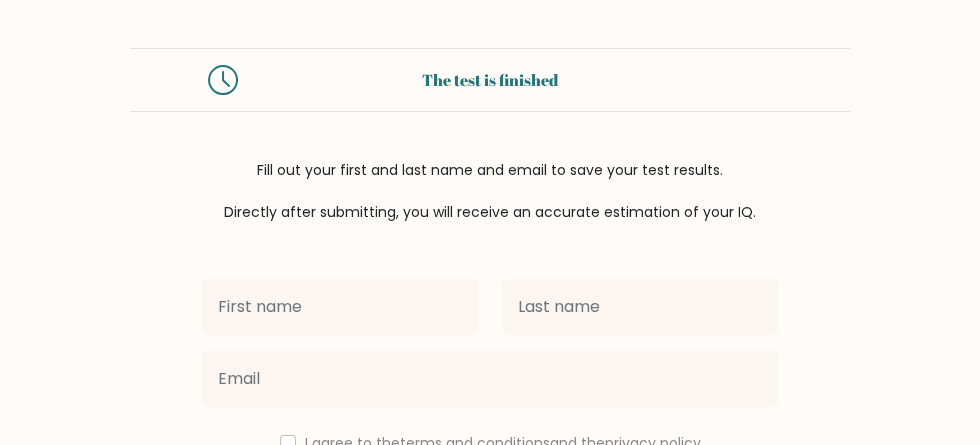 click at bounding box center (340, 307) 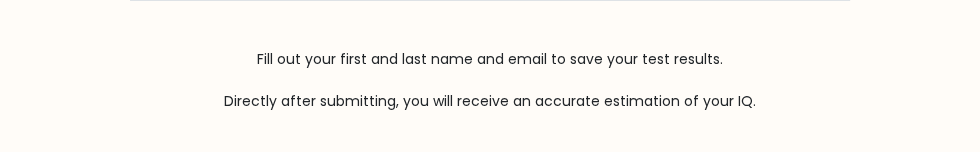 scroll, scrollTop: 176, scrollLeft: 0, axis: vertical 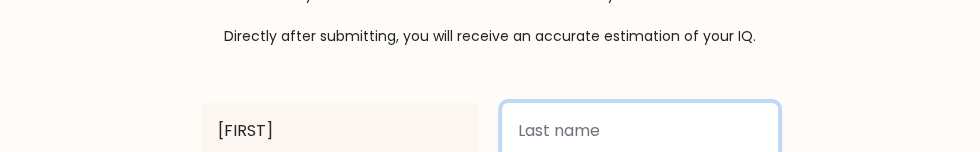 click at bounding box center (640, 131) 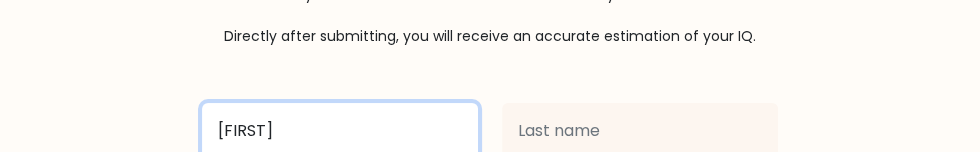 click on "[FIRST]" at bounding box center [340, 131] 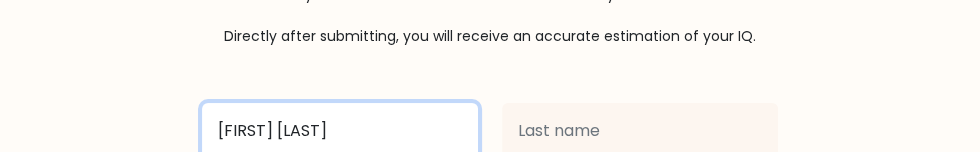 click on "[FIRST] [LAST]" at bounding box center (340, 131) 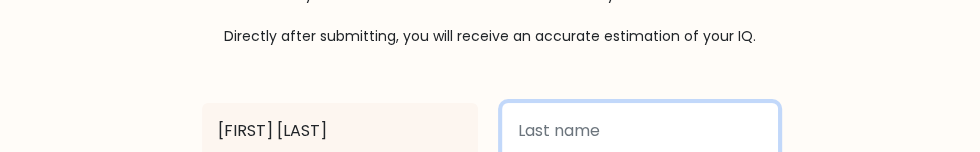 click at bounding box center [640, 131] 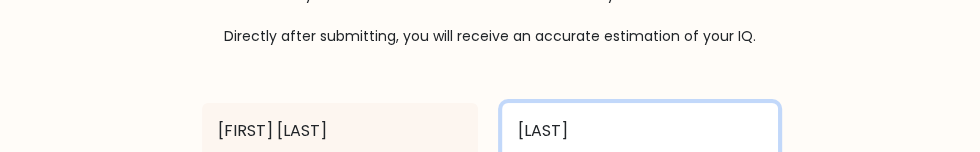 type on "[LAST]" 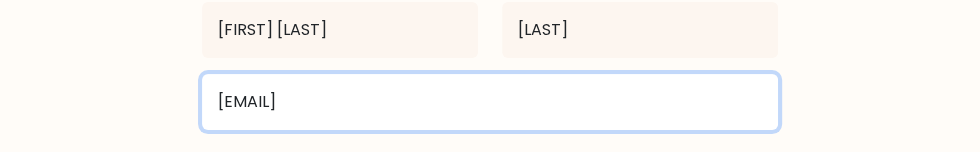 scroll, scrollTop: 278, scrollLeft: 0, axis: vertical 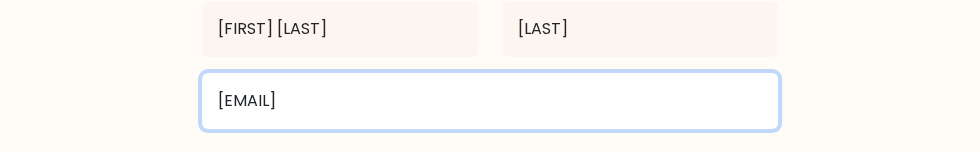 type on "[EMAIL]" 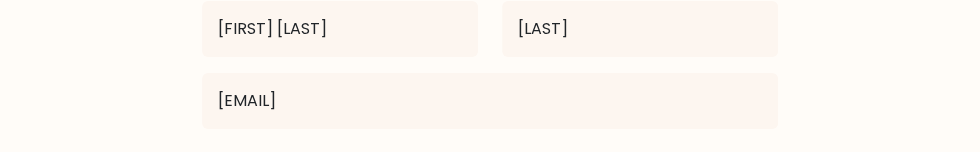 click at bounding box center (288, 165) 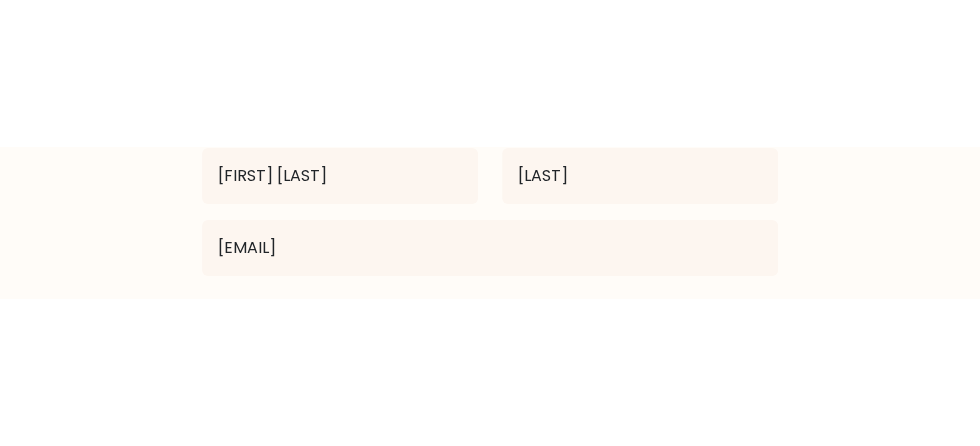 scroll, scrollTop: 100, scrollLeft: 0, axis: vertical 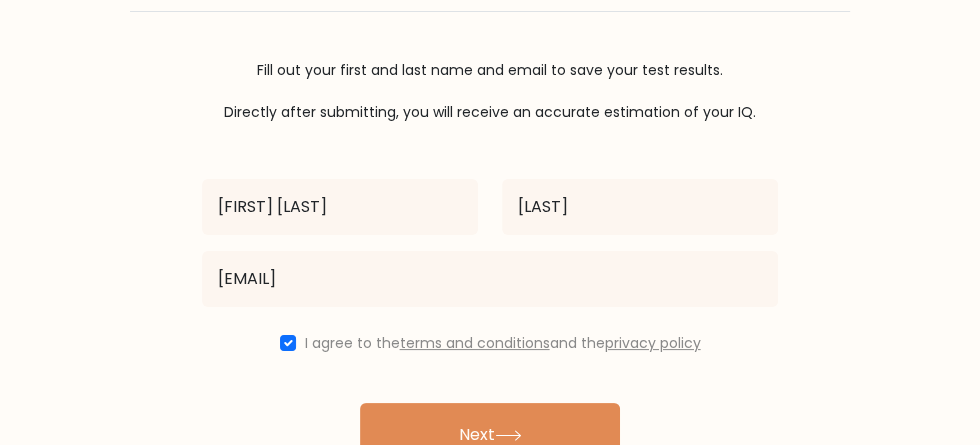 click on "Next" at bounding box center (490, 435) 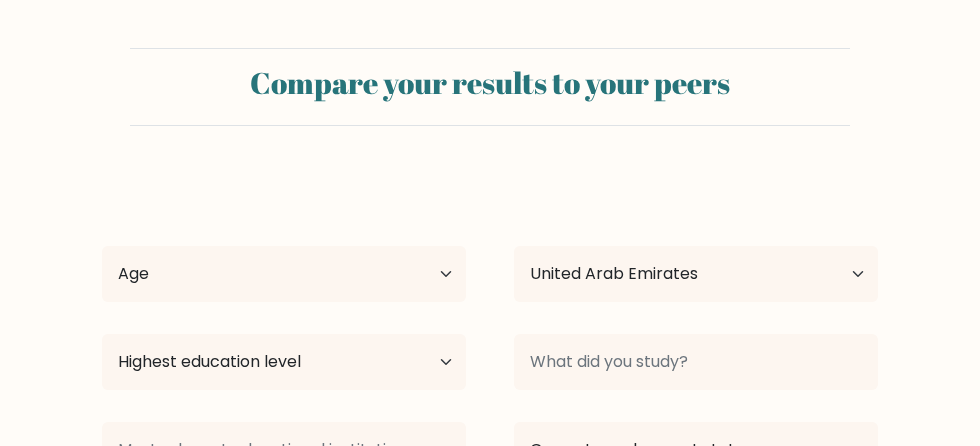 select on "AE" 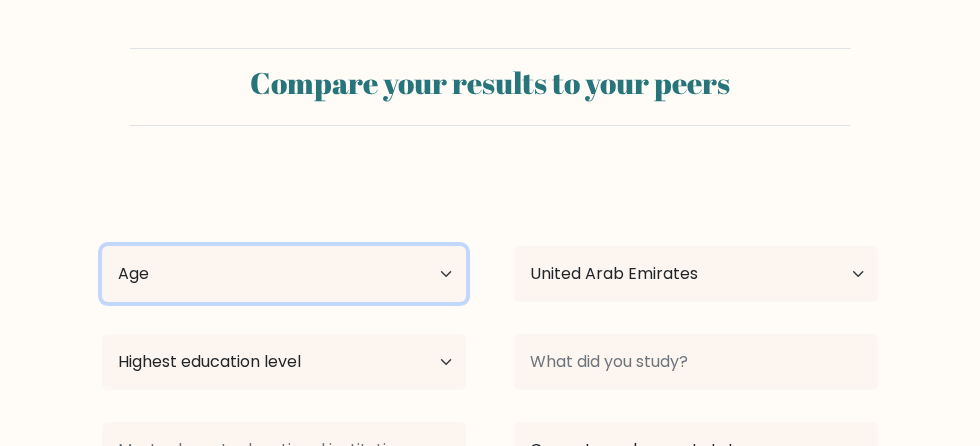 click on "Age
Under 18 years old
18-24 years old
25-34 years old
35-44 years old
45-54 years old
55-64 years old
65 years old and above" at bounding box center [284, 274] 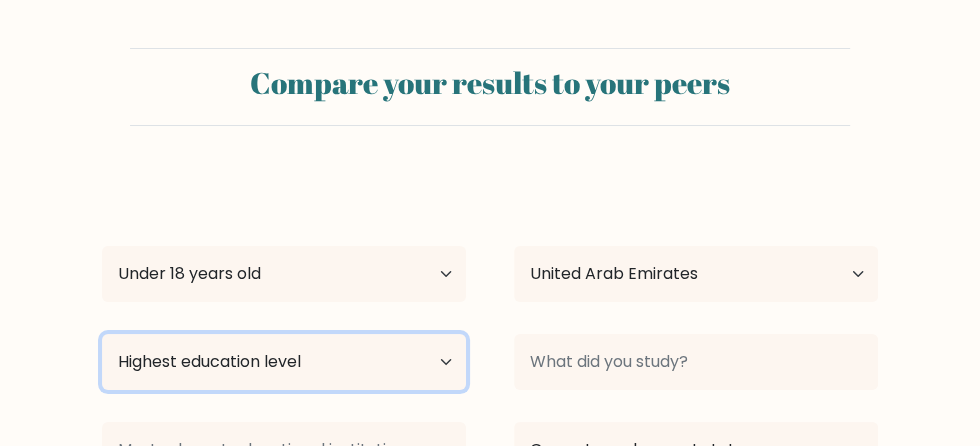 click on "Highest education level
No schooling
Primary
Lower Secondary
Upper Secondary
Occupation Specific
Bachelor's degree
Master's degree
Doctoral degree" at bounding box center [284, 362] 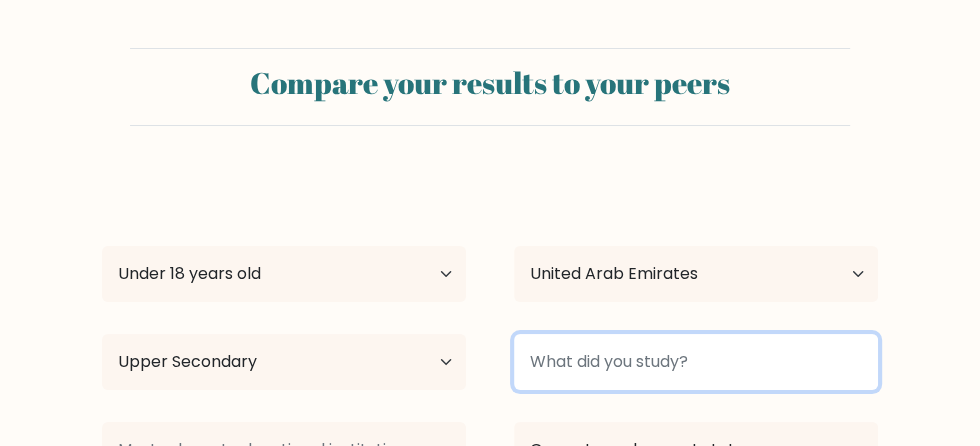 click at bounding box center (696, 362) 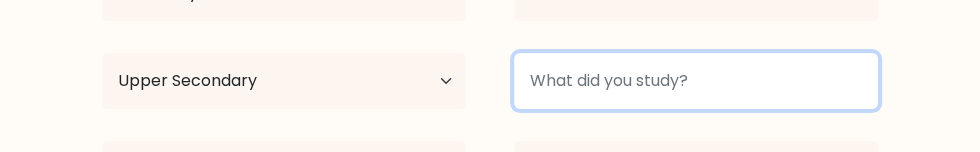 scroll, scrollTop: 283, scrollLeft: 0, axis: vertical 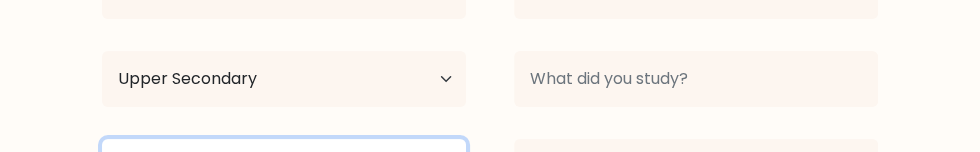 click at bounding box center [284, 167] 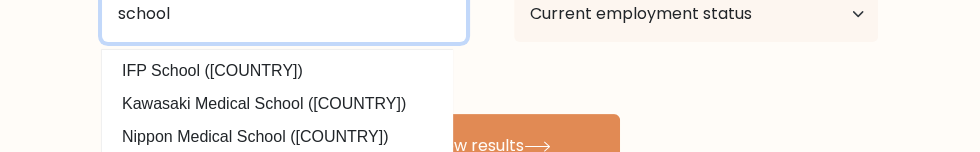 type on "school" 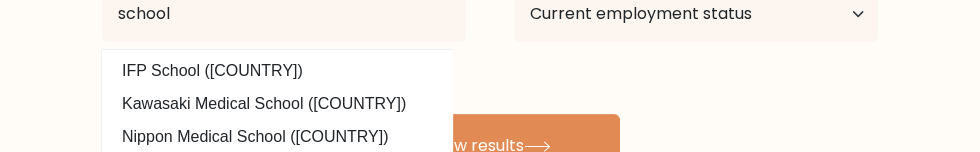 click on "View results" at bounding box center (490, 146) 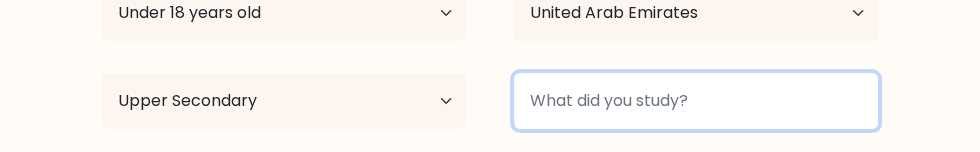scroll, scrollTop: 261, scrollLeft: 0, axis: vertical 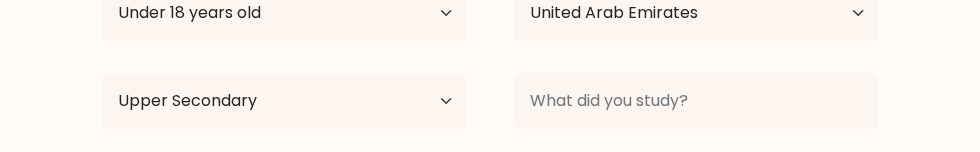 click on "Current employment status
Employed
Student
Retired
Other / prefer not to answer" at bounding box center [696, 189] 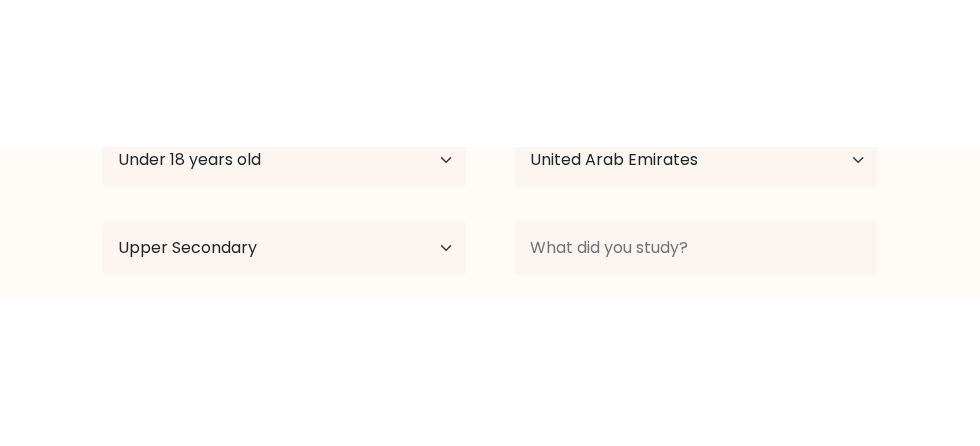 scroll, scrollTop: 226, scrollLeft: 0, axis: vertical 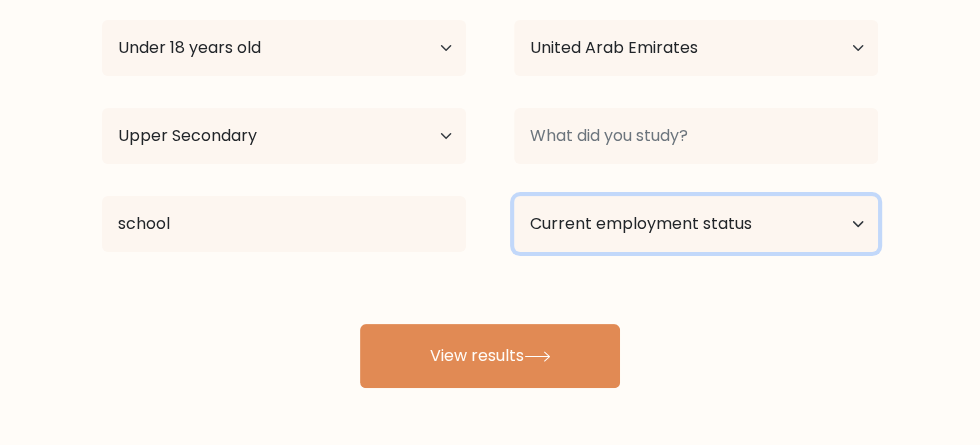 select on "student" 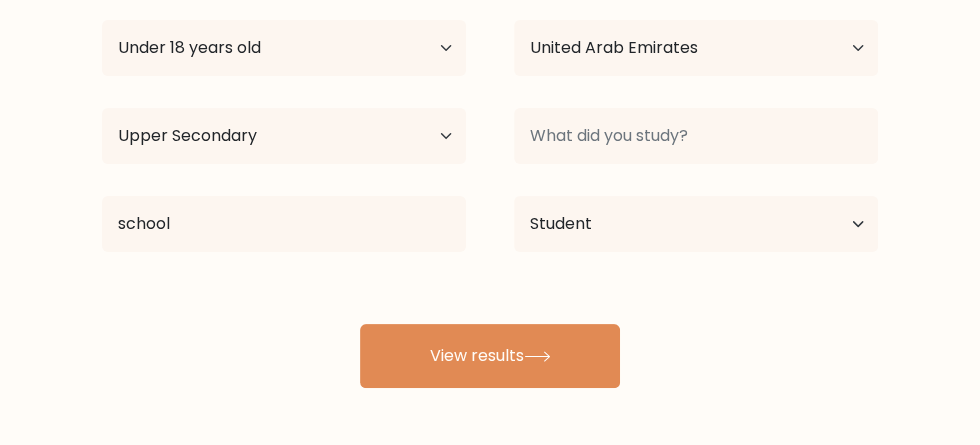 click on "View results" at bounding box center (490, 356) 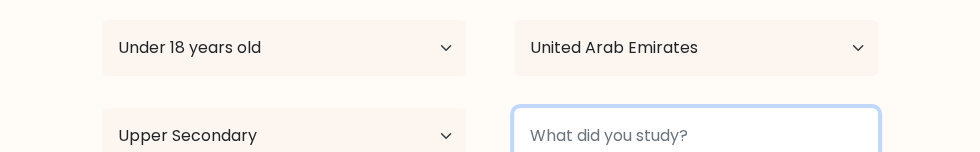 click at bounding box center [696, 136] 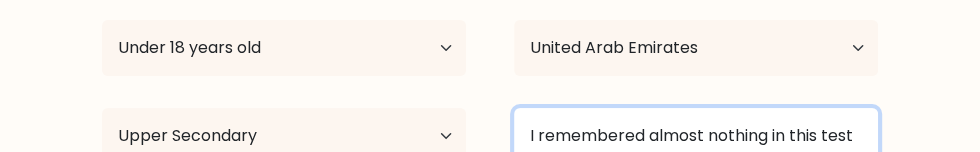 type on "I remembered almost nothing in this test" 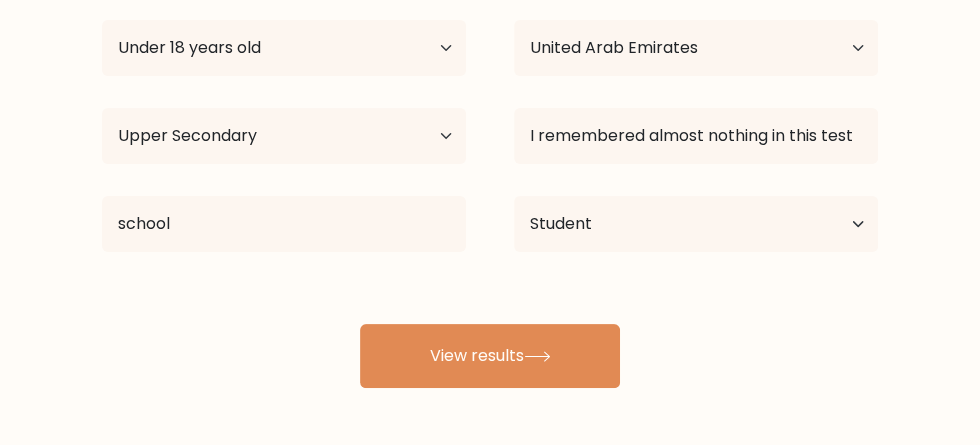 click on "View results" at bounding box center (490, 356) 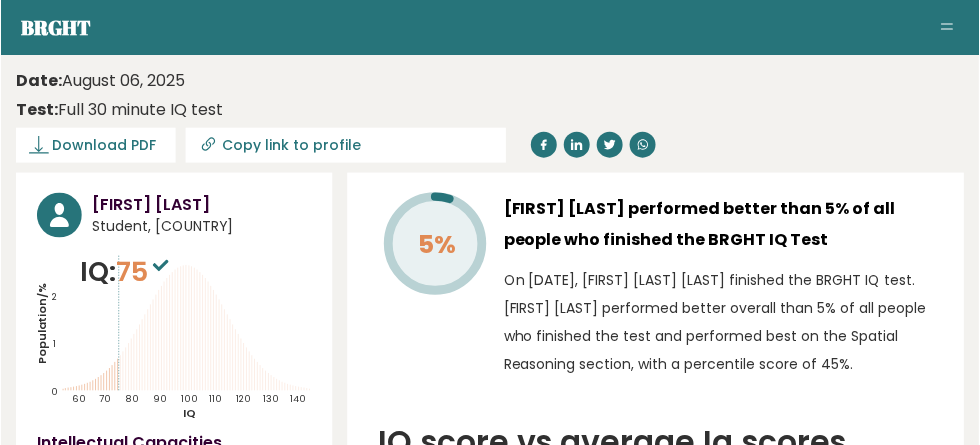 scroll, scrollTop: 0, scrollLeft: 0, axis: both 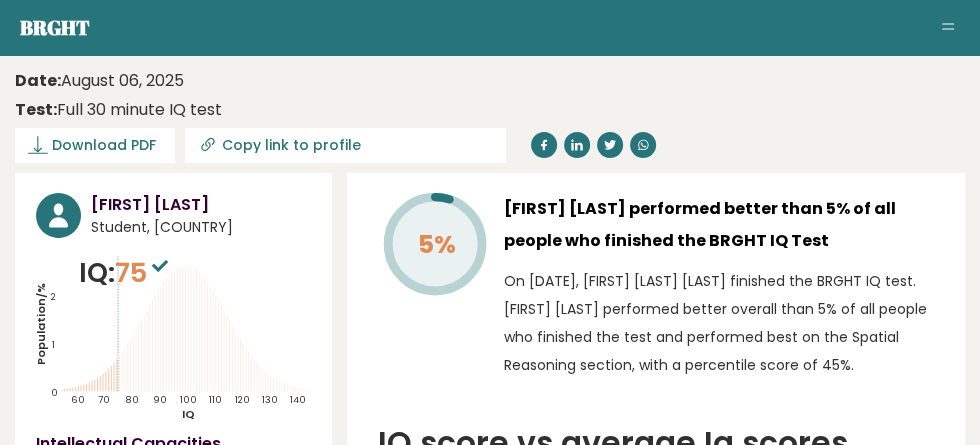 click on "On [DATE], [FIRST] [LAST]
[LAST] finished the BRGHT IQ test. [FIRST] [LAST] performed better overall than
5% of all people who finished the test and
performed best on the
Spatial Reasoning section, with
a percentile score of 45%." at bounding box center [724, 323] 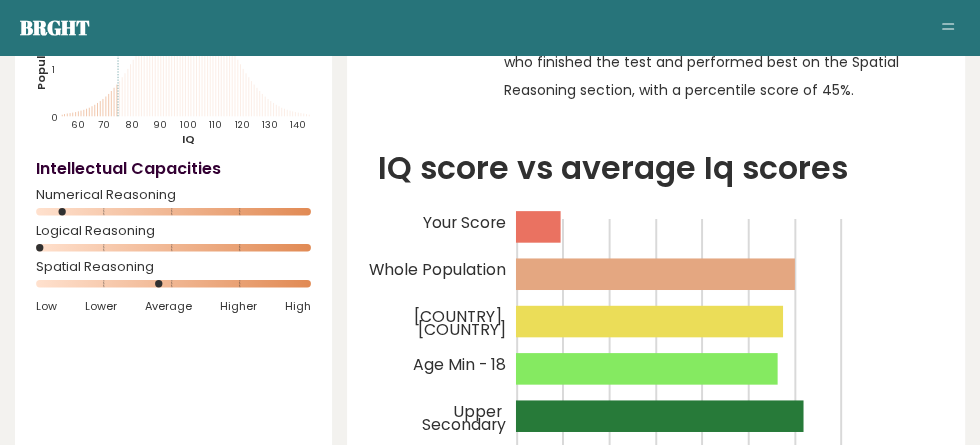 scroll, scrollTop: 270, scrollLeft: 0, axis: vertical 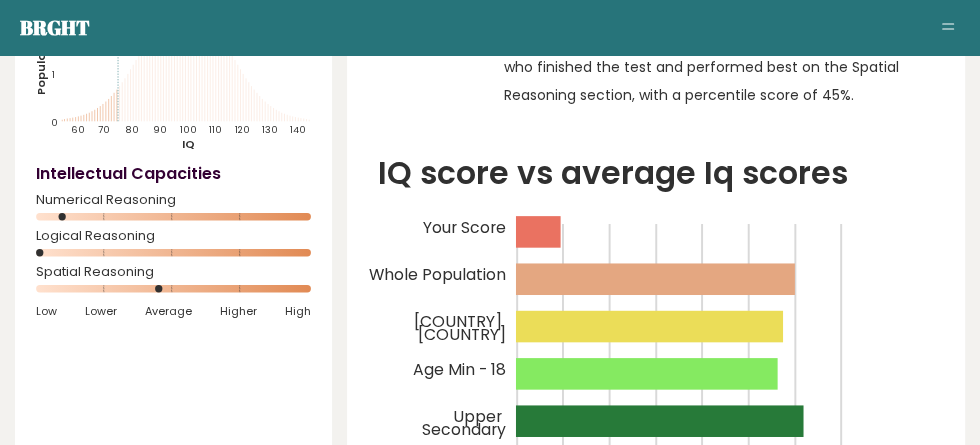 click on "Date:  [DATE]
Test:   Full 30 minute IQ test
Download PDF
Downloading...
Downloading
✓ Your PDF is downloaded...
Copy link to profile
DK
[FIRST] [LAST]
Dashboard
Profile
Settings
Logout
[FIRST] [LAST] [LAST]
Student,
[COUNTRY]
IQ:  75
Population/%
IQ
0" at bounding box center [490, 2755] 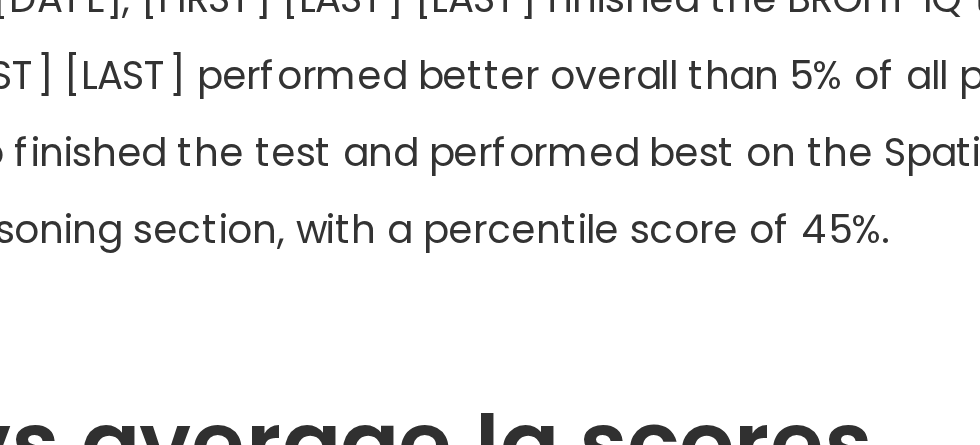 scroll, scrollTop: 165, scrollLeft: 0, axis: vertical 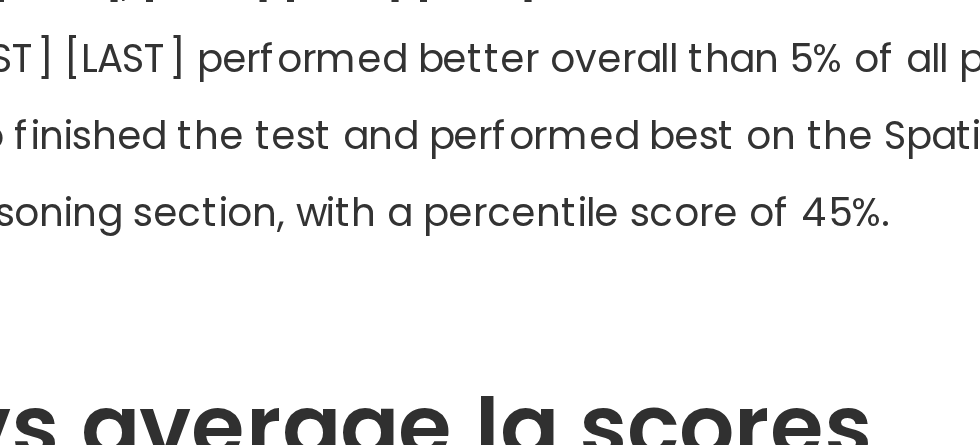 click on "On [DATE], [FIRST] [LAST]
[LAST] finished the BRGHT IQ test. [FIRST] [LAST] performed better overall than
5% of all people who finished the test and
performed best on the
Spatial Reasoning section, with
a percentile score of 45%." at bounding box center [724, 158] 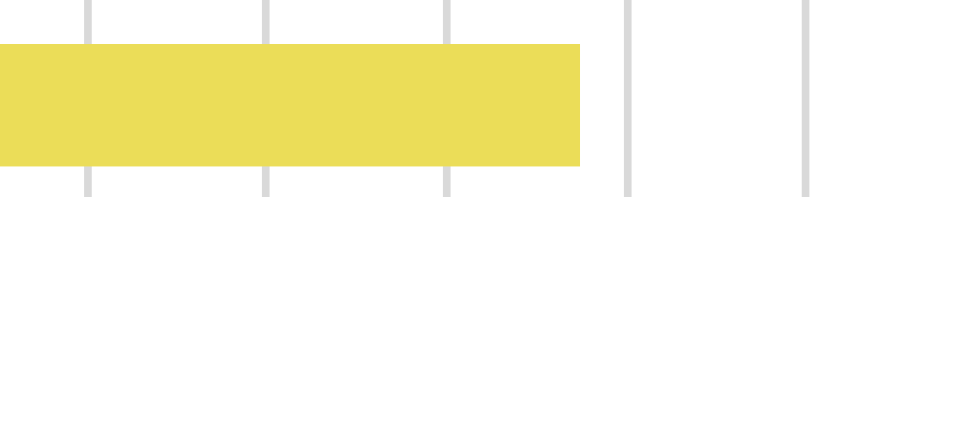 scroll, scrollTop: 175, scrollLeft: 0, axis: vertical 